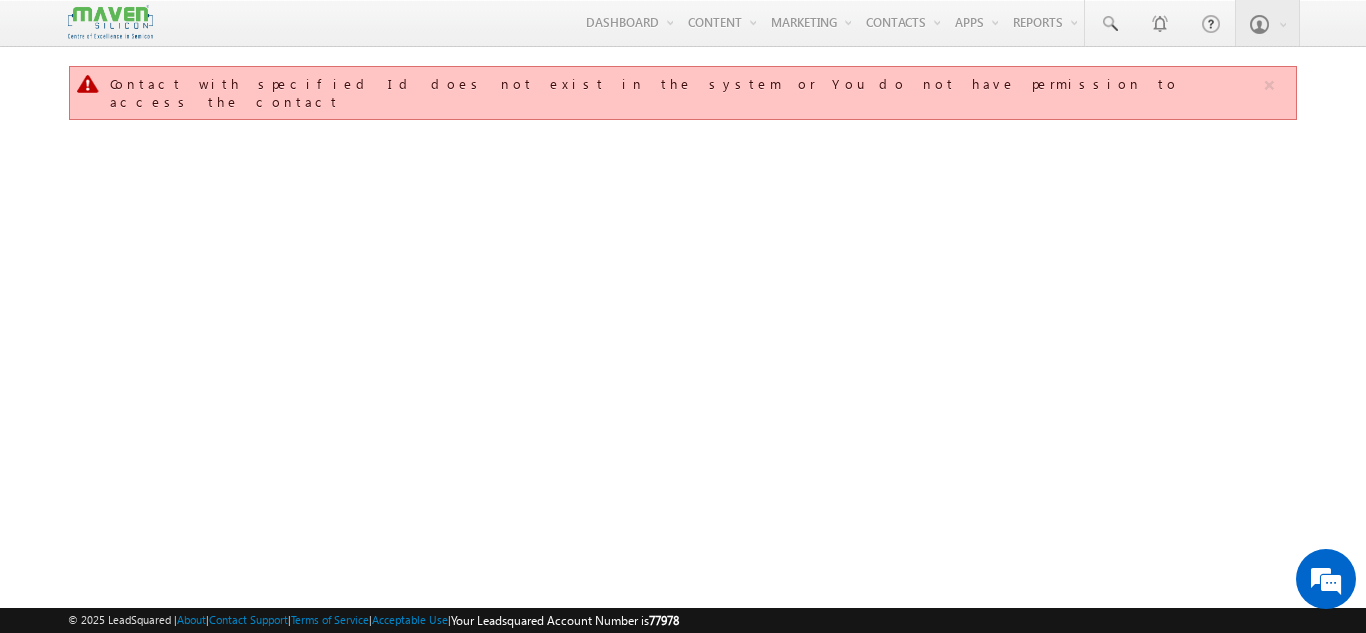 scroll, scrollTop: 0, scrollLeft: 0, axis: both 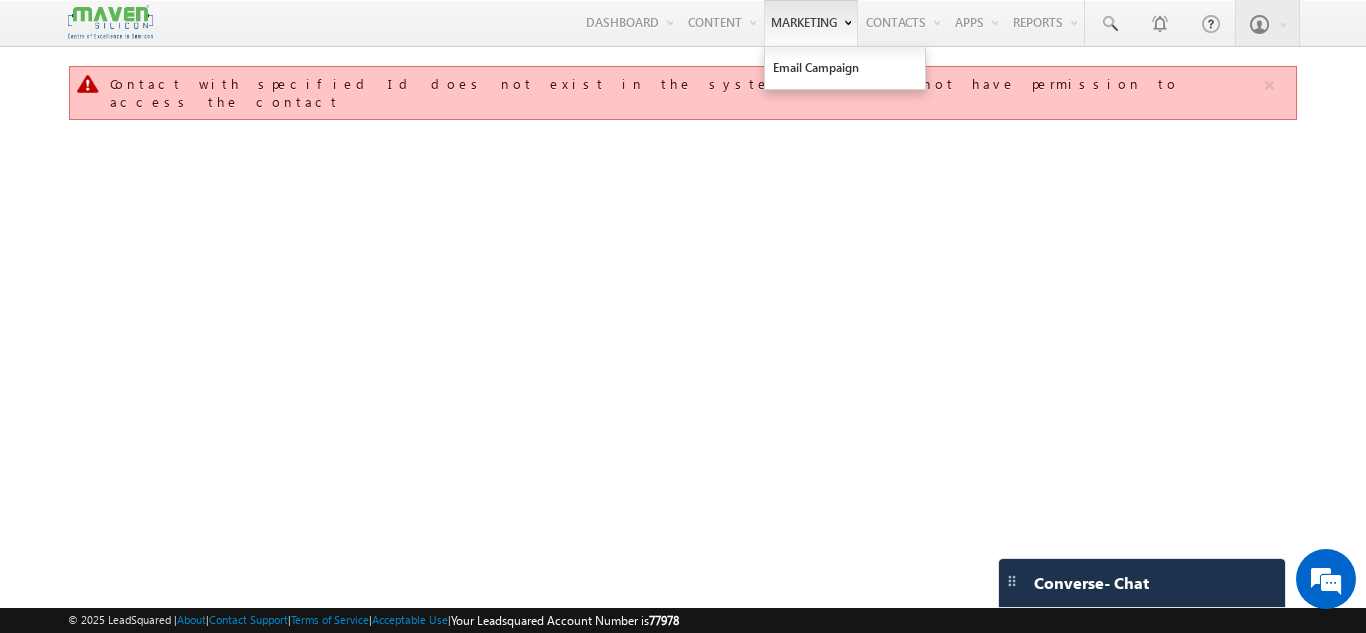 click on "Marketing" at bounding box center (811, 23) 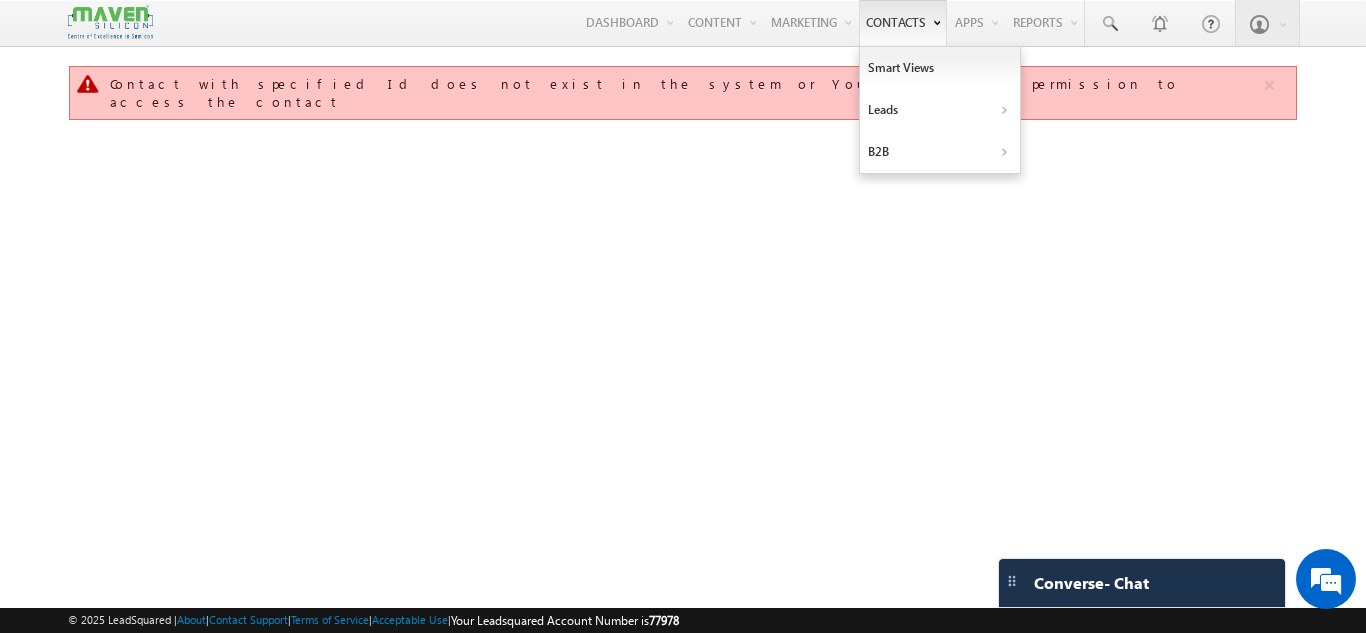 click on "Contacts" at bounding box center (903, 23) 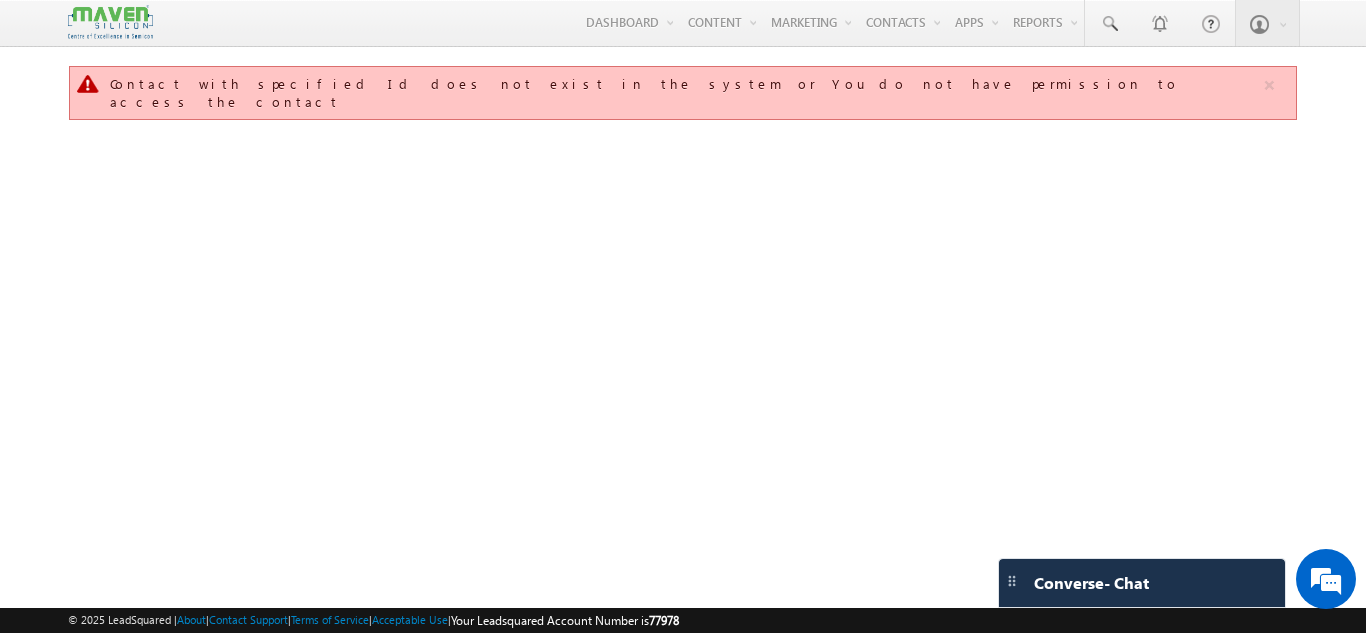 scroll, scrollTop: 0, scrollLeft: 0, axis: both 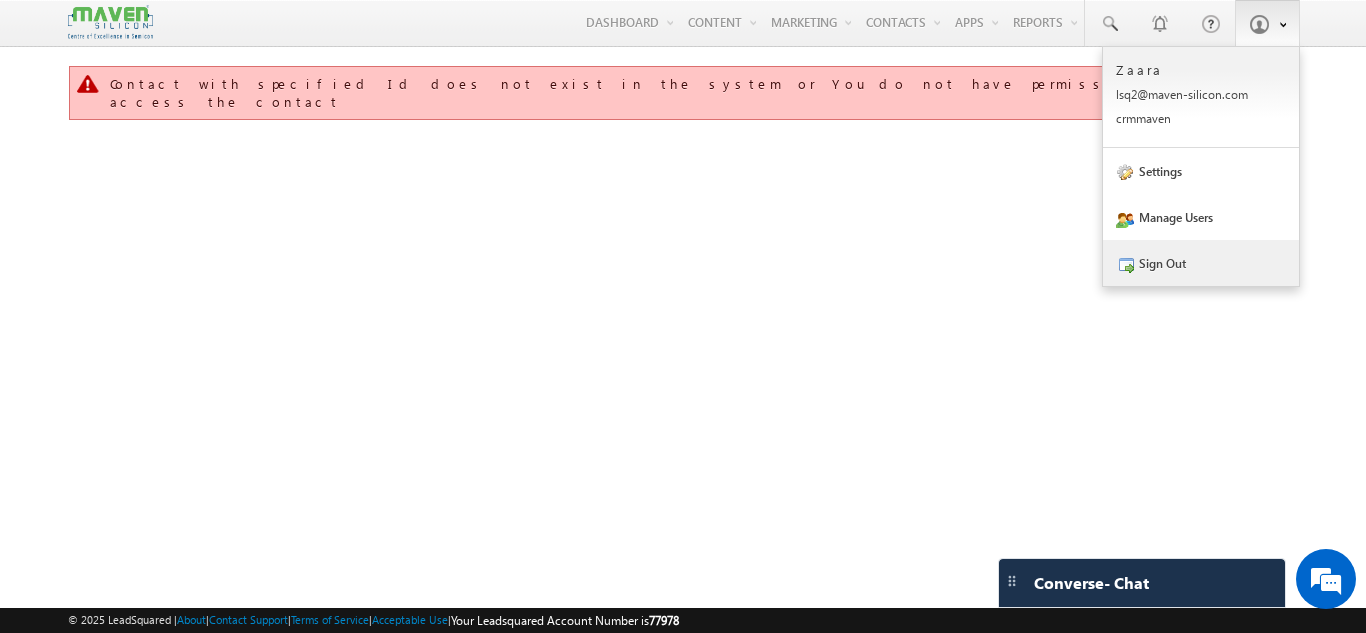 click on "Sign Out" at bounding box center (1201, 263) 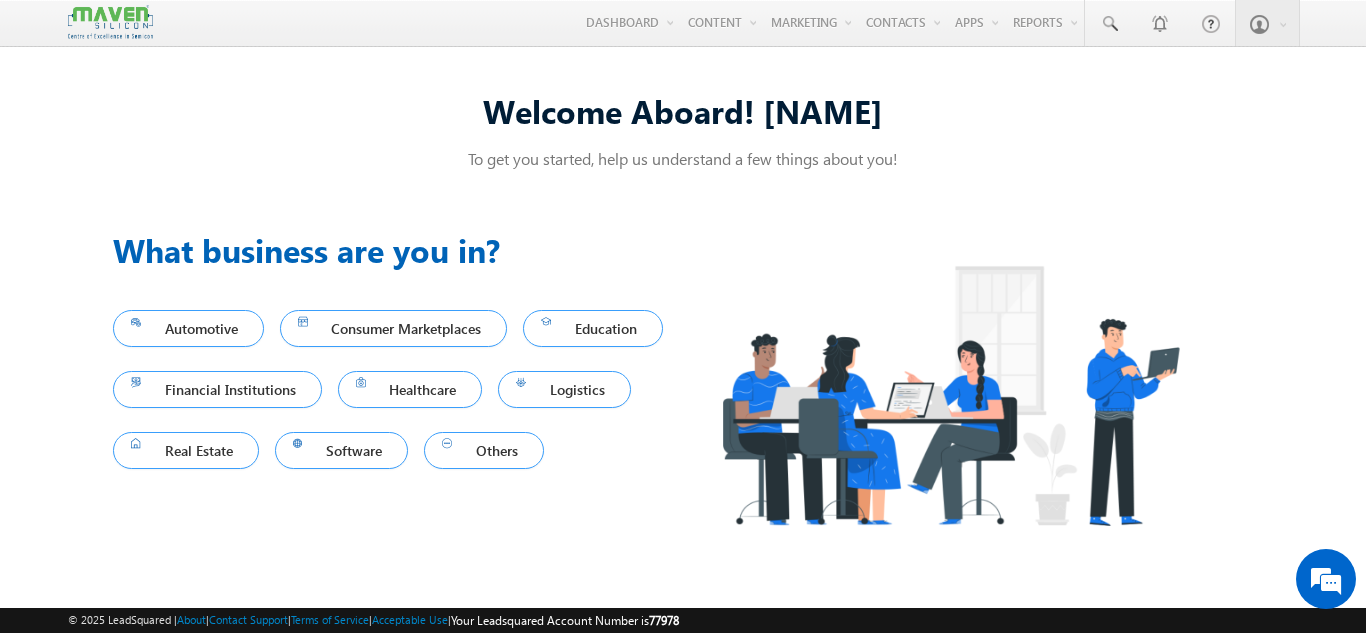 scroll, scrollTop: 0, scrollLeft: 0, axis: both 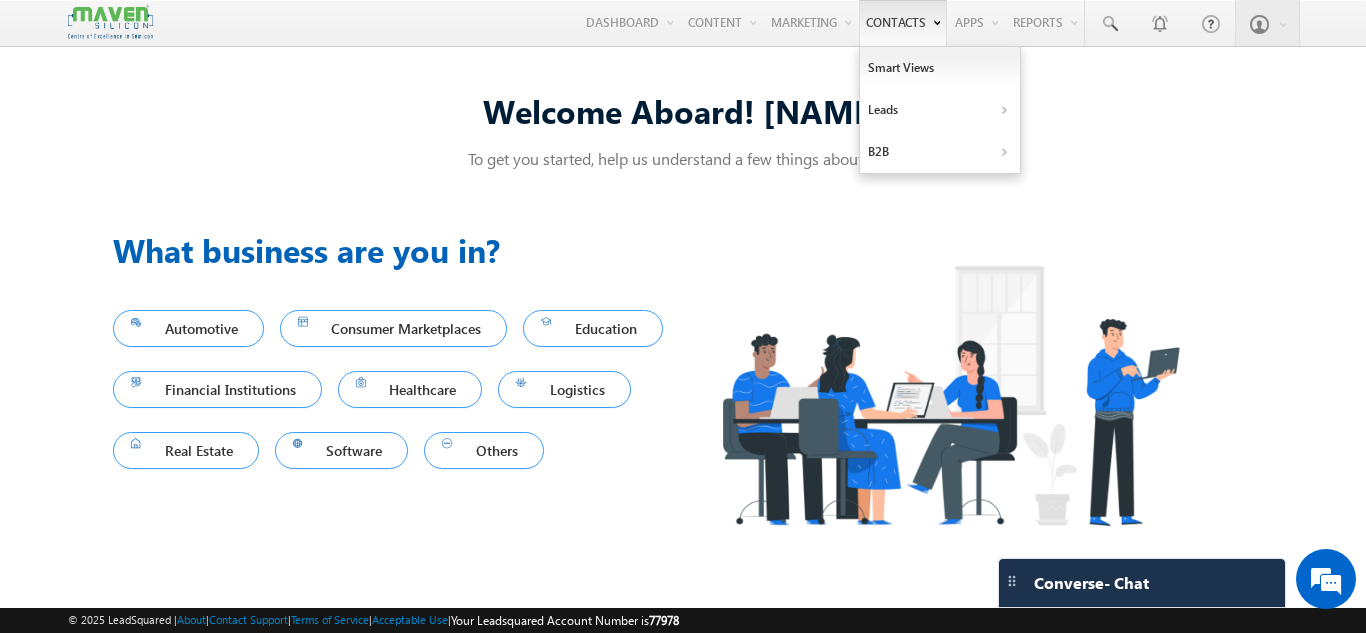 click on "Contacts" at bounding box center [903, 23] 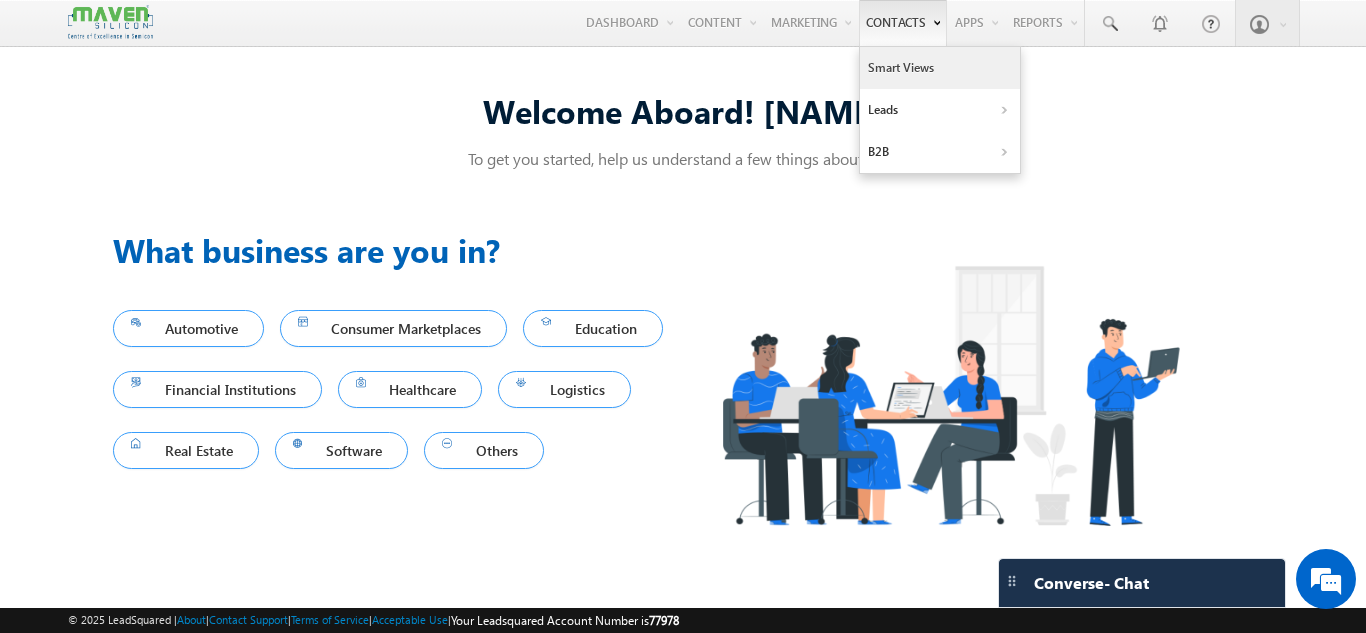 scroll, scrollTop: 0, scrollLeft: 0, axis: both 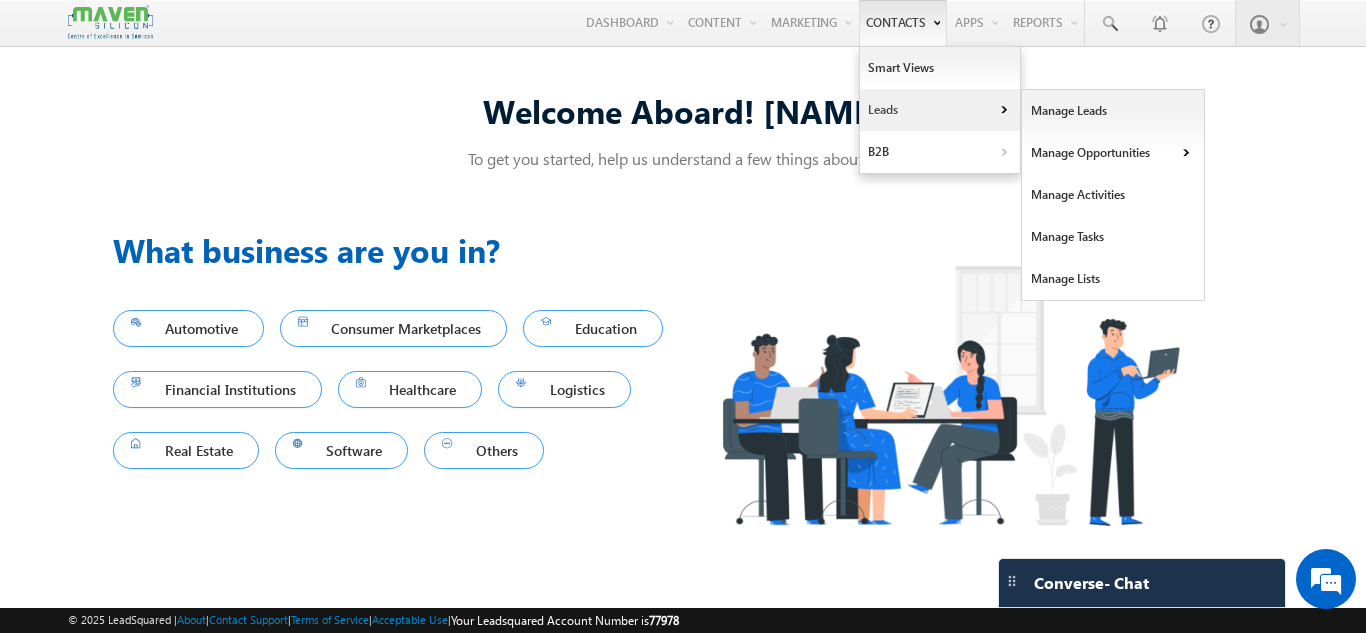 click on "Leads" at bounding box center (940, 110) 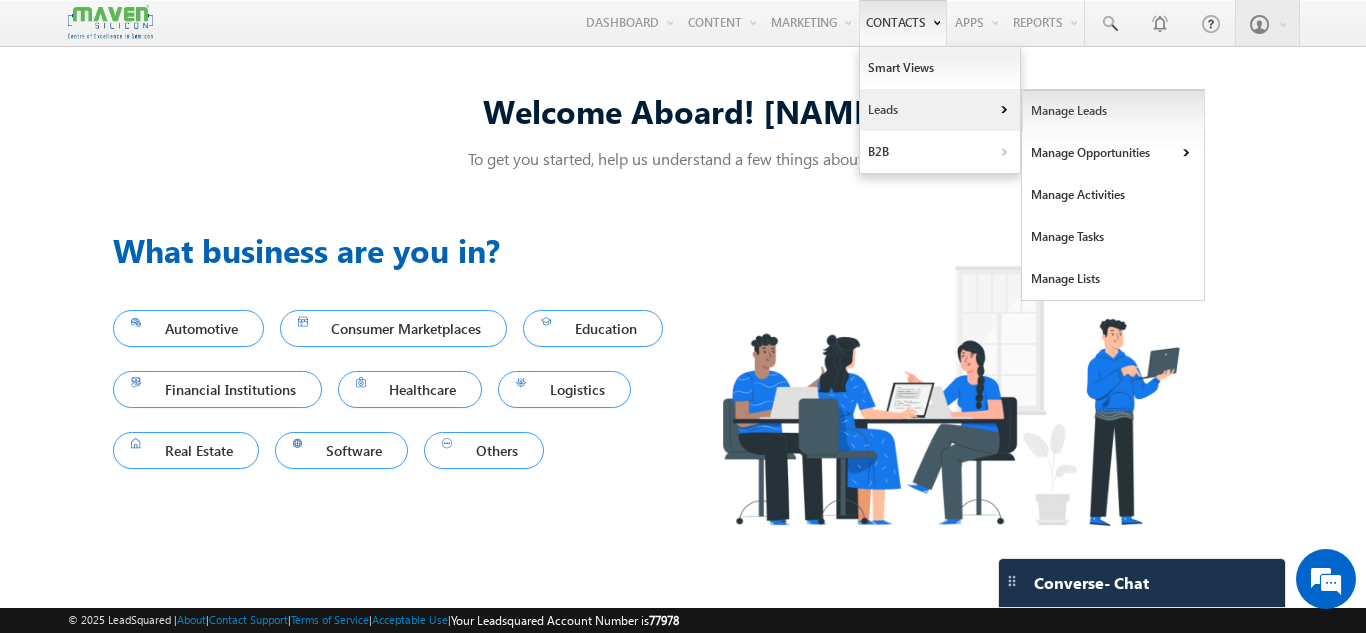 click on "Manage Leads" at bounding box center (1113, 111) 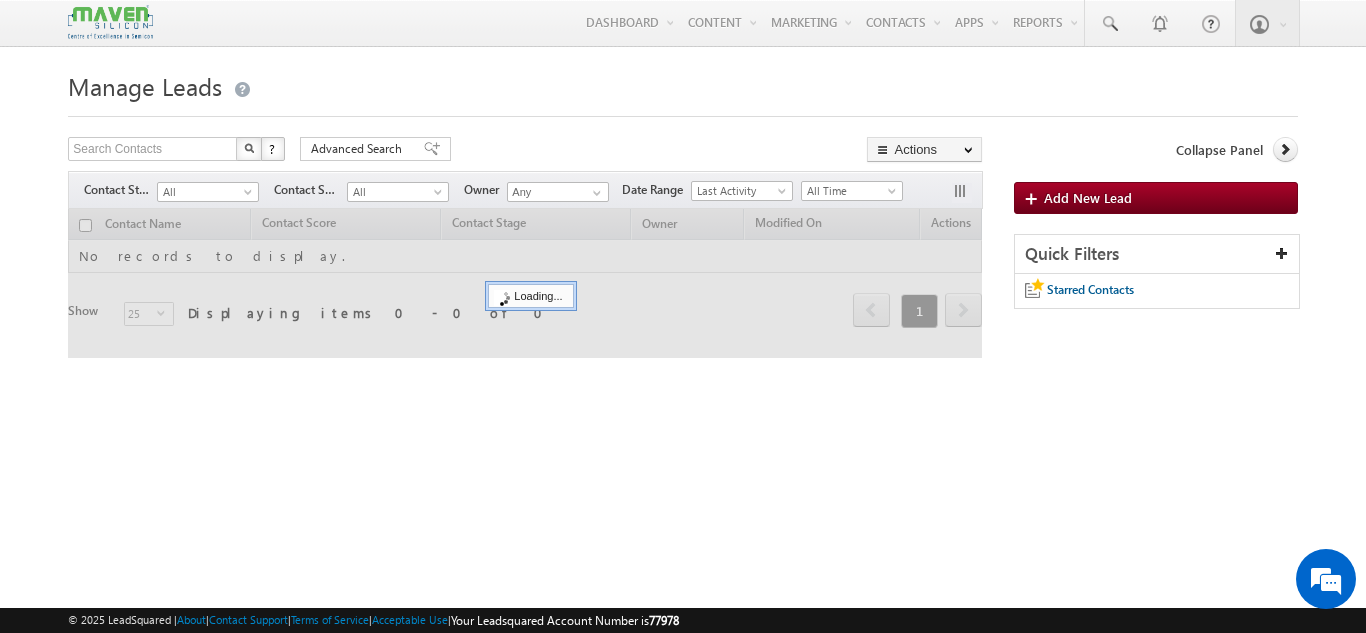 scroll, scrollTop: 0, scrollLeft: 0, axis: both 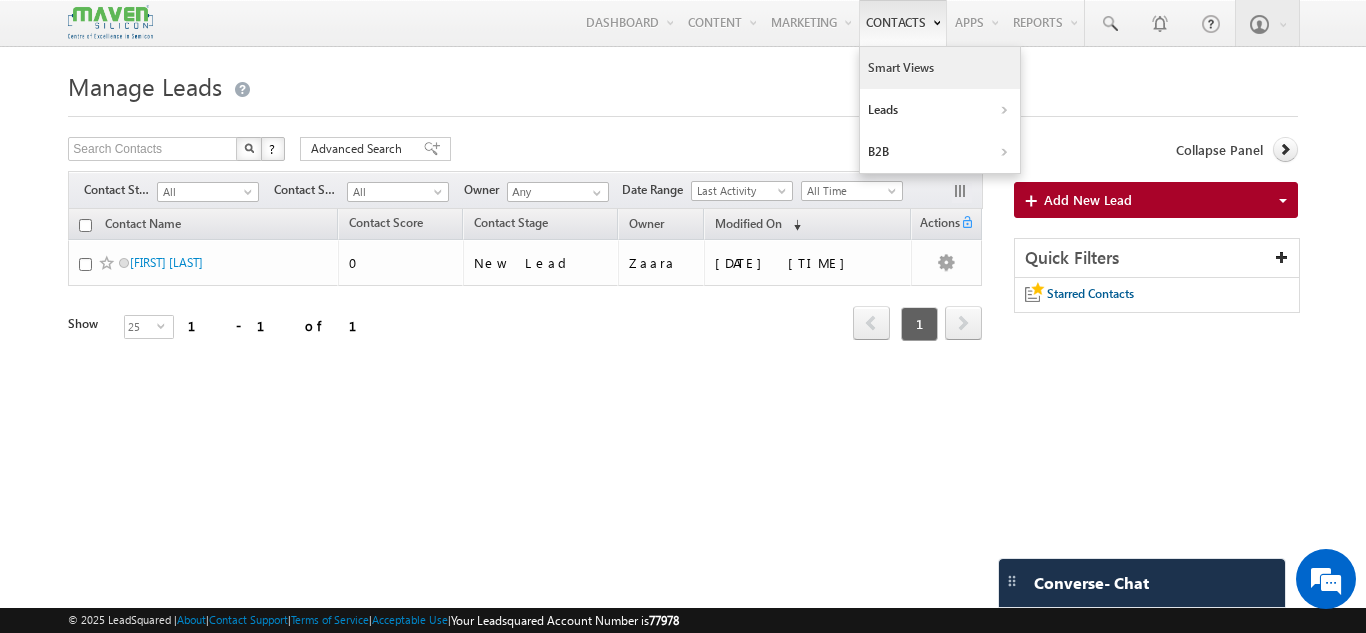 click on "Smart Views" at bounding box center [940, 68] 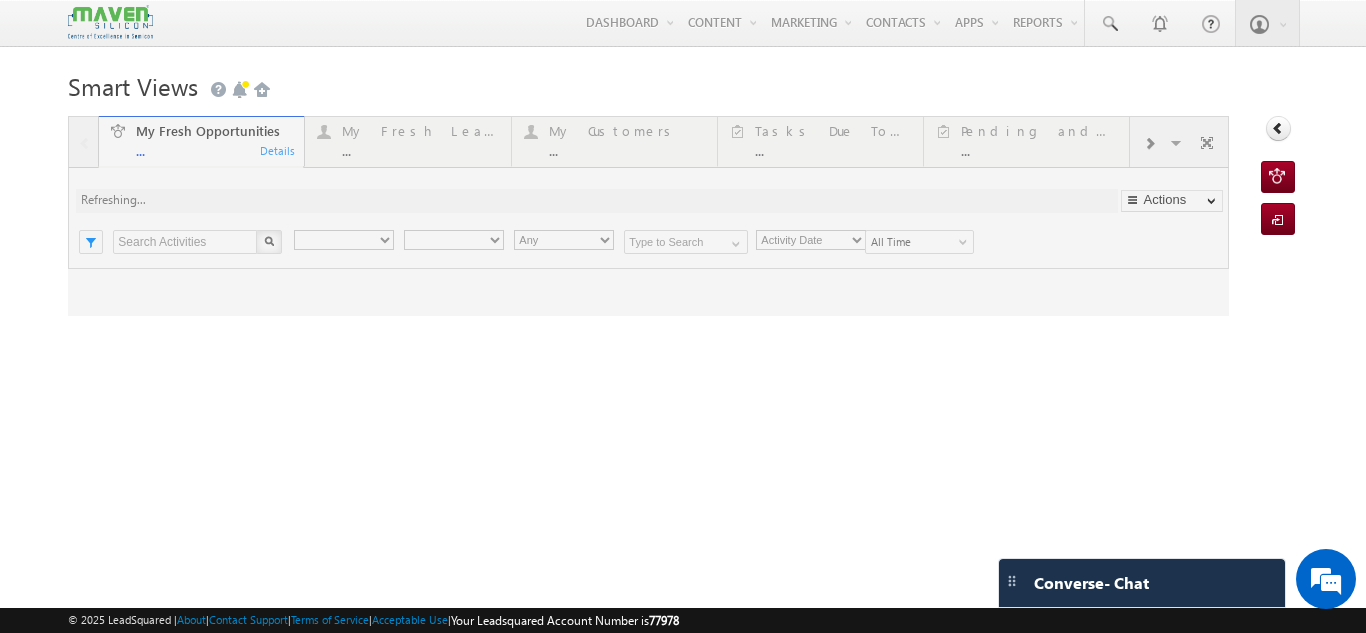 scroll, scrollTop: 0, scrollLeft: 0, axis: both 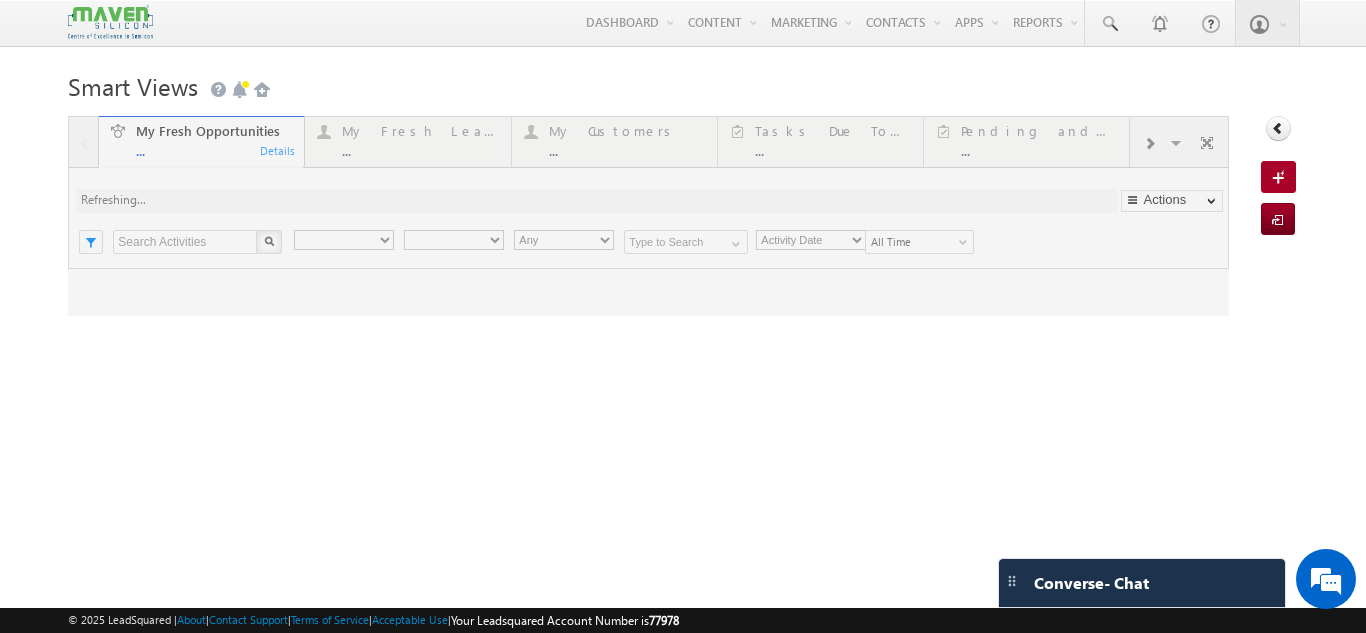 type on "Current User" 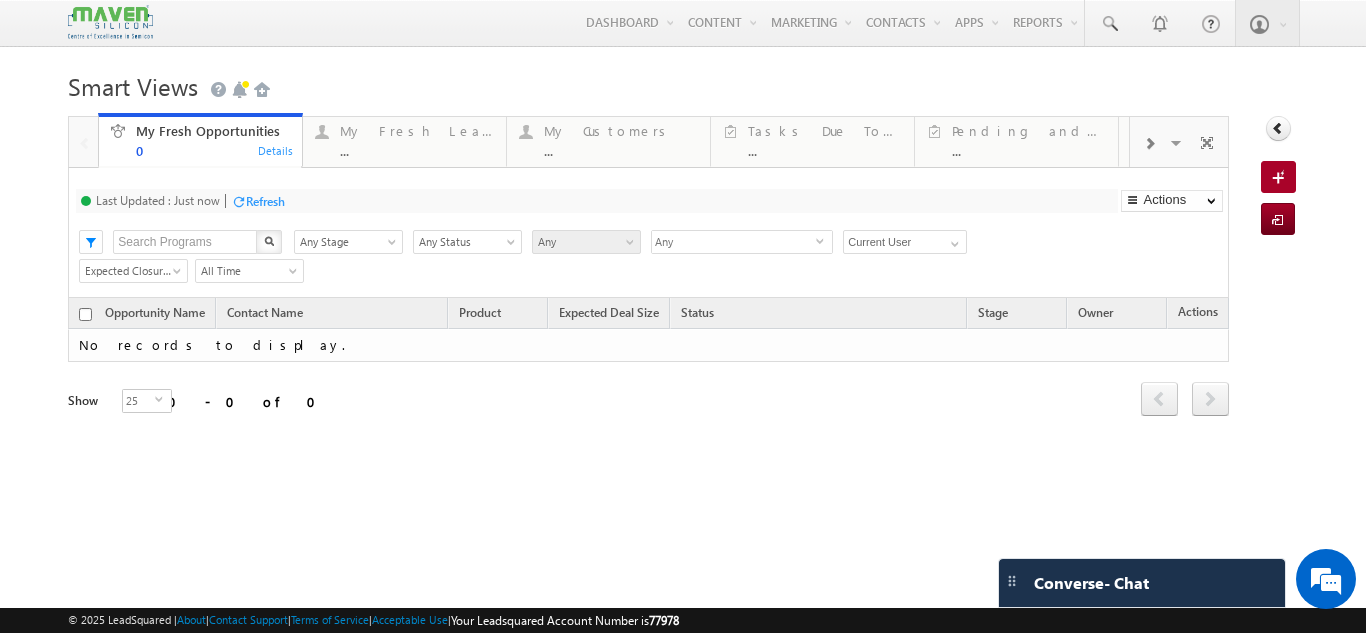 scroll, scrollTop: 0, scrollLeft: 0, axis: both 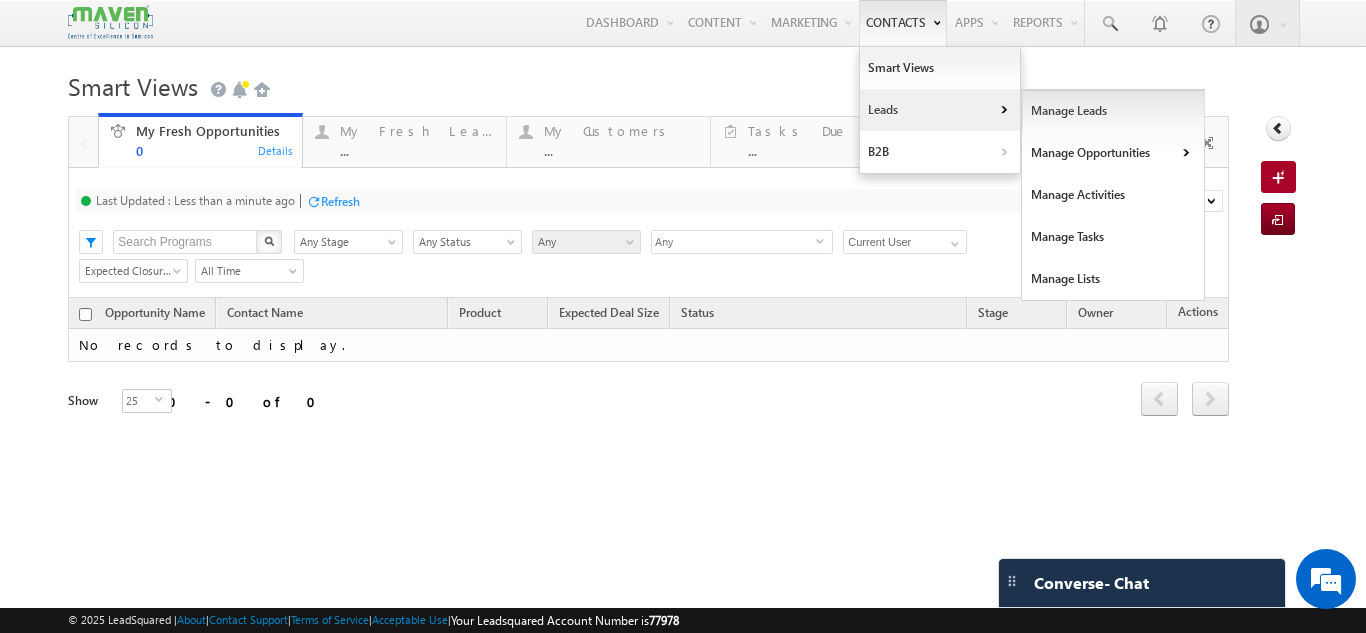 click on "Manage Leads" at bounding box center (1113, 111) 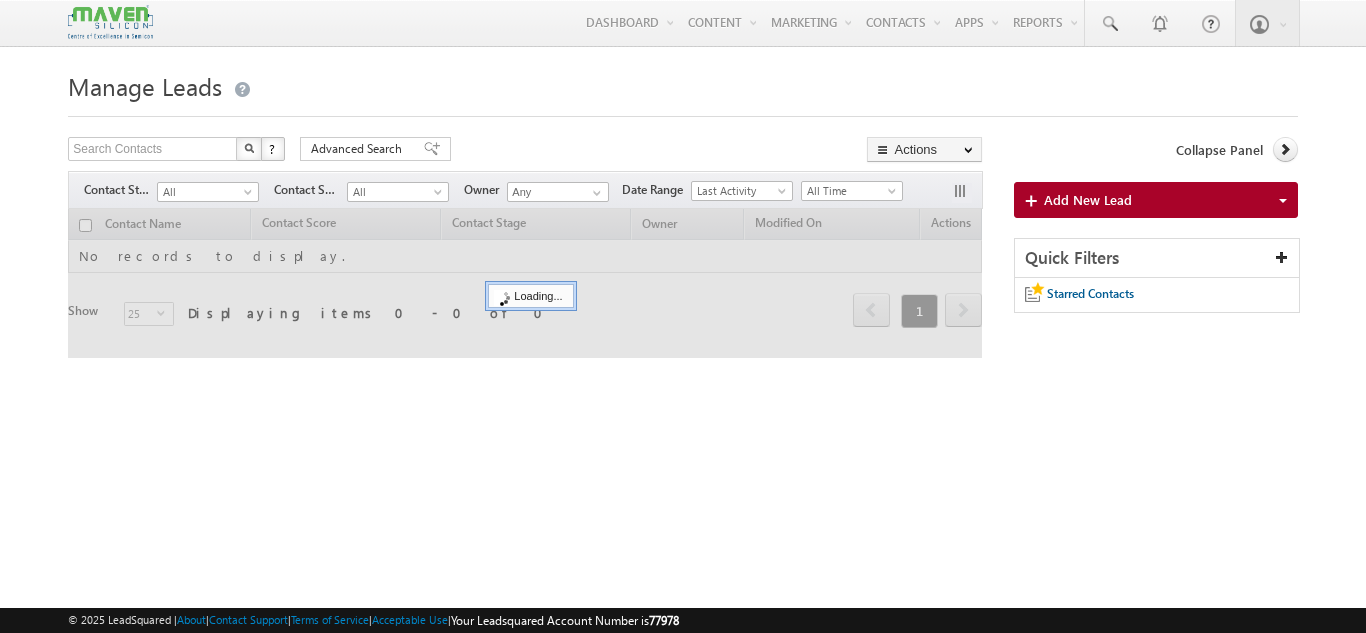 scroll, scrollTop: 0, scrollLeft: 0, axis: both 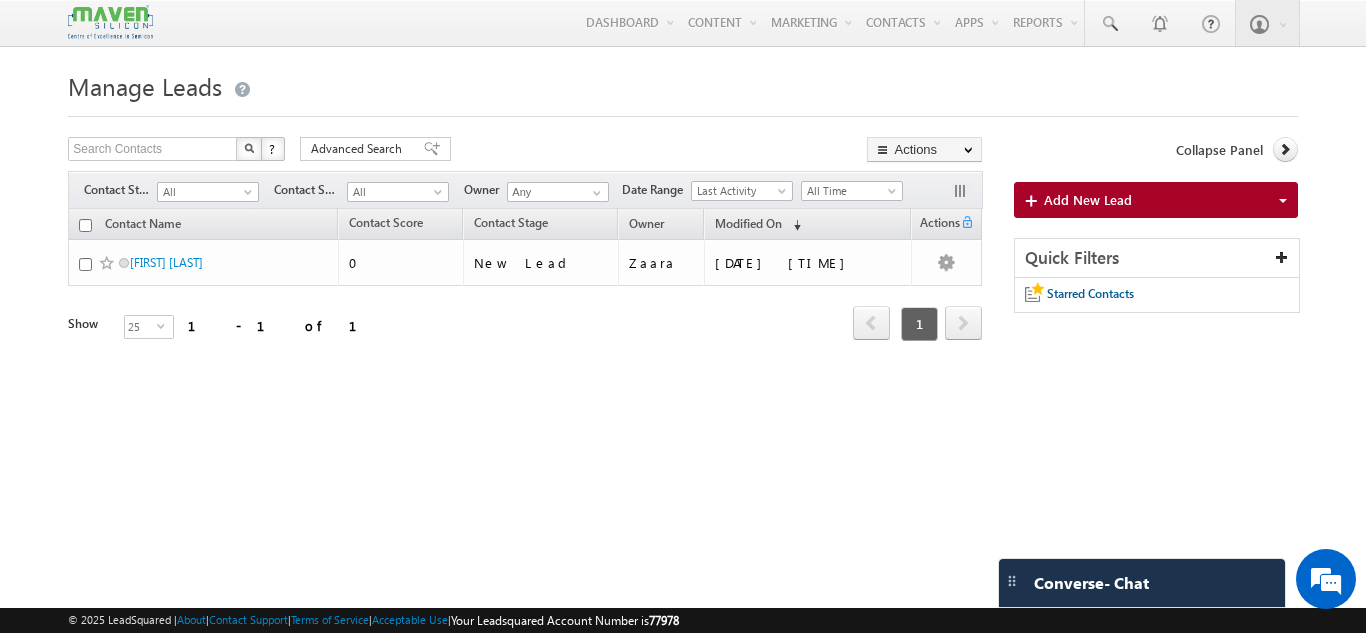 click on "Menu
[NAME]
[EMAIL]" at bounding box center [683, 282] 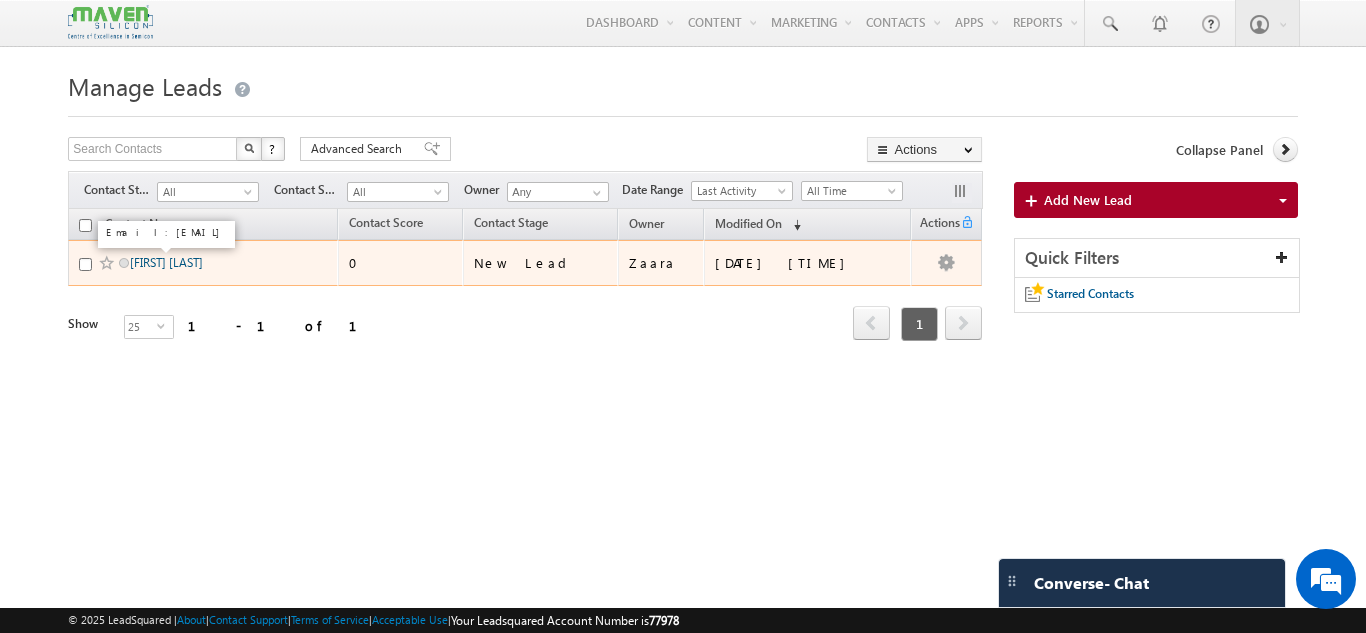 scroll, scrollTop: 0, scrollLeft: 0, axis: both 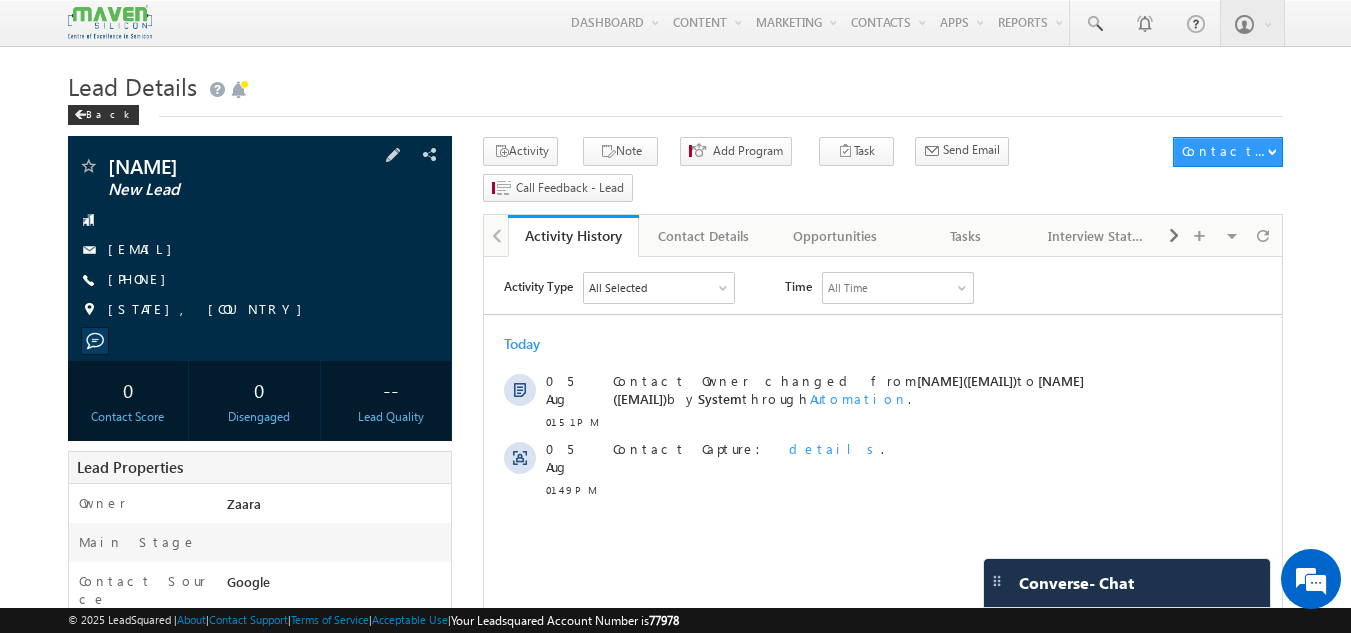click on "vellothchandana@gmail.com" at bounding box center (145, 248) 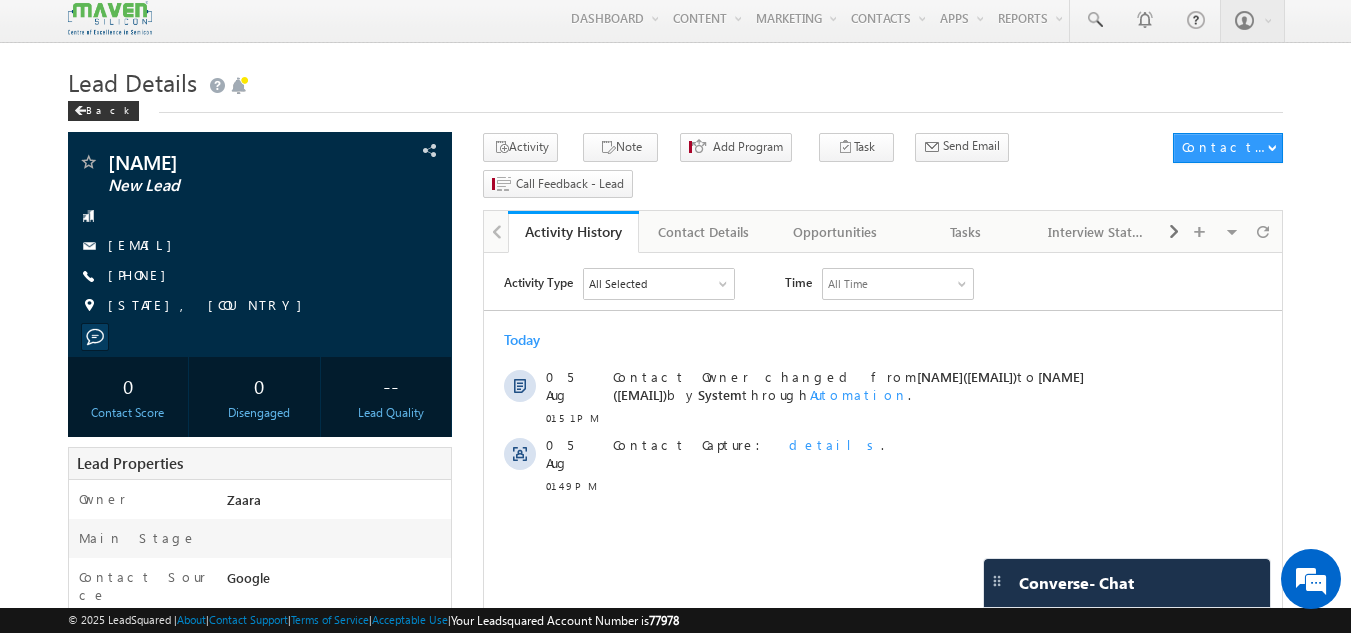 scroll, scrollTop: 3, scrollLeft: 0, axis: vertical 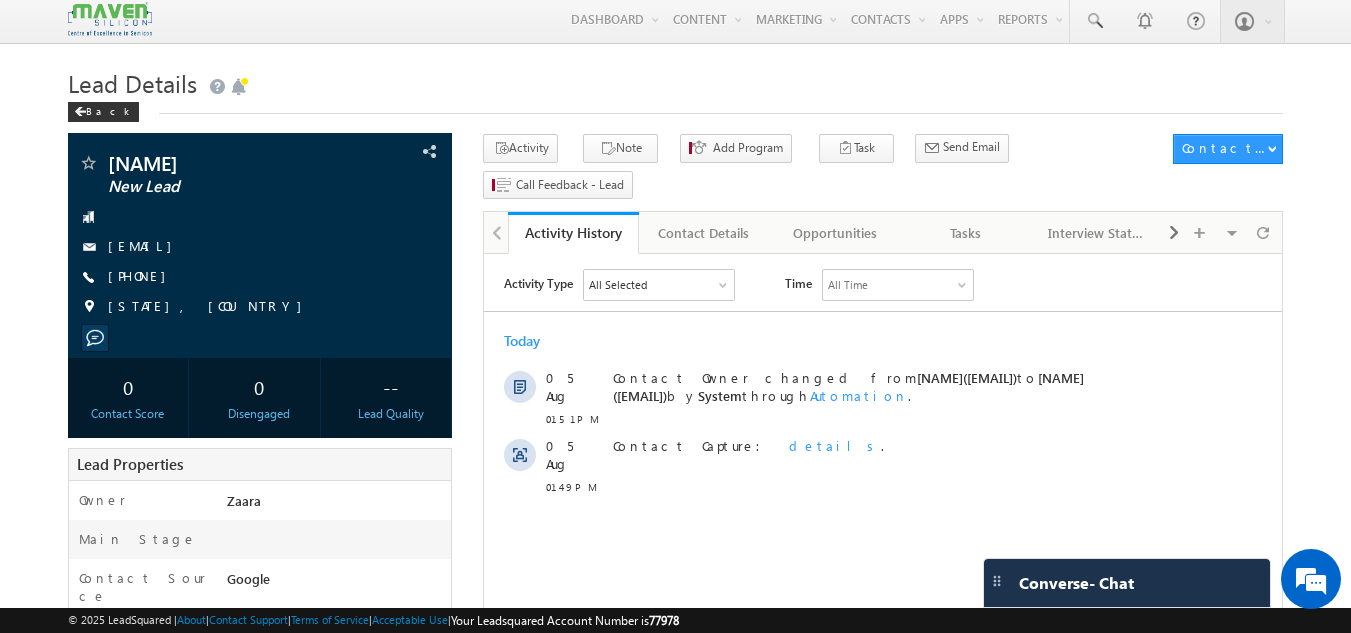 click on "Lead Details" at bounding box center (676, 81) 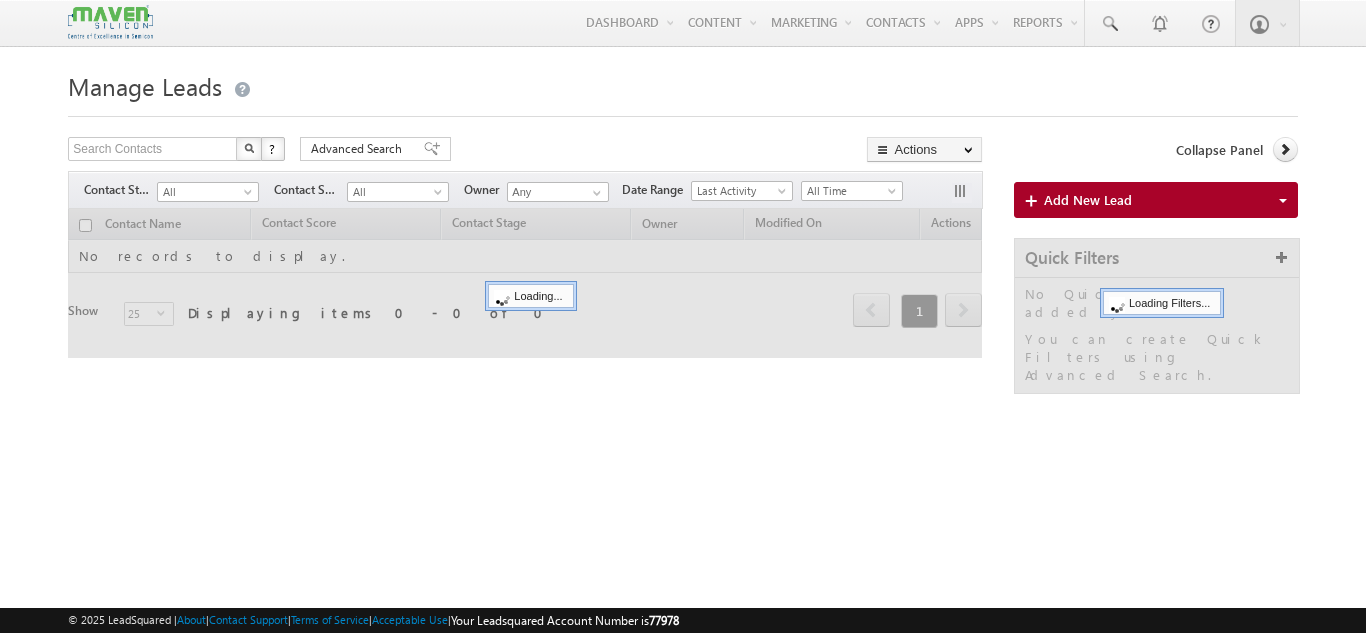 scroll, scrollTop: 0, scrollLeft: 0, axis: both 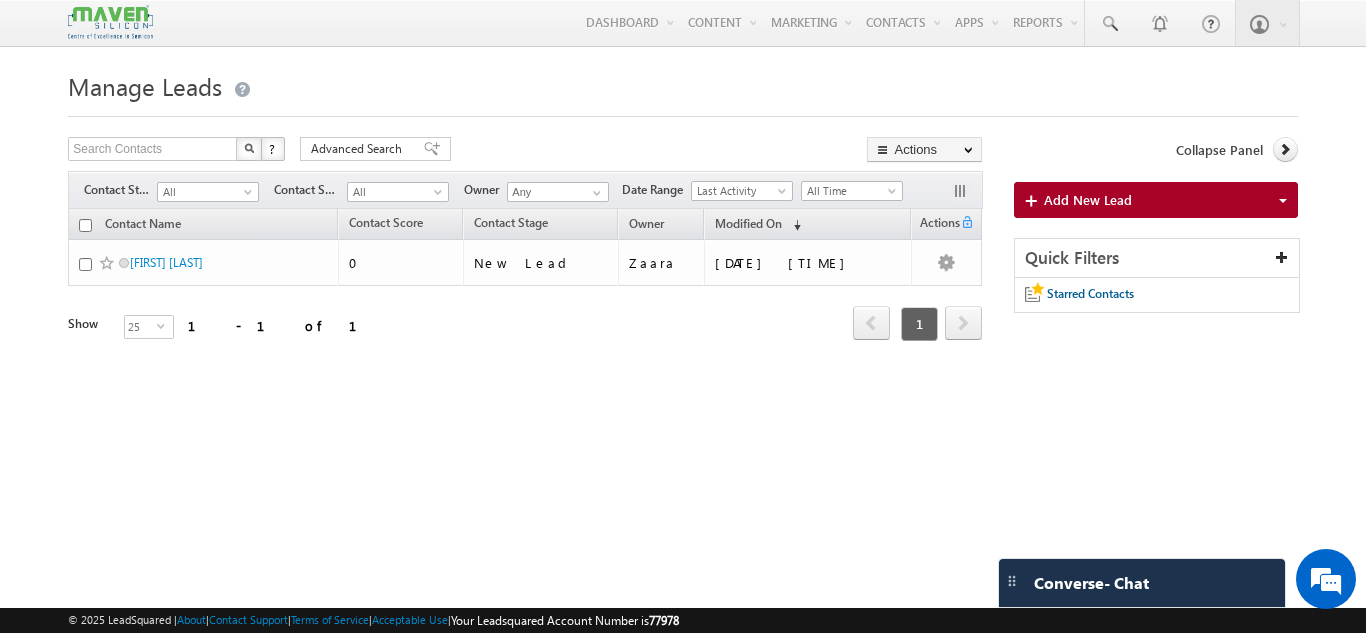click on "Refresh first prev 1 next last 1 - 1 of 1" at bounding box center [525, 315] 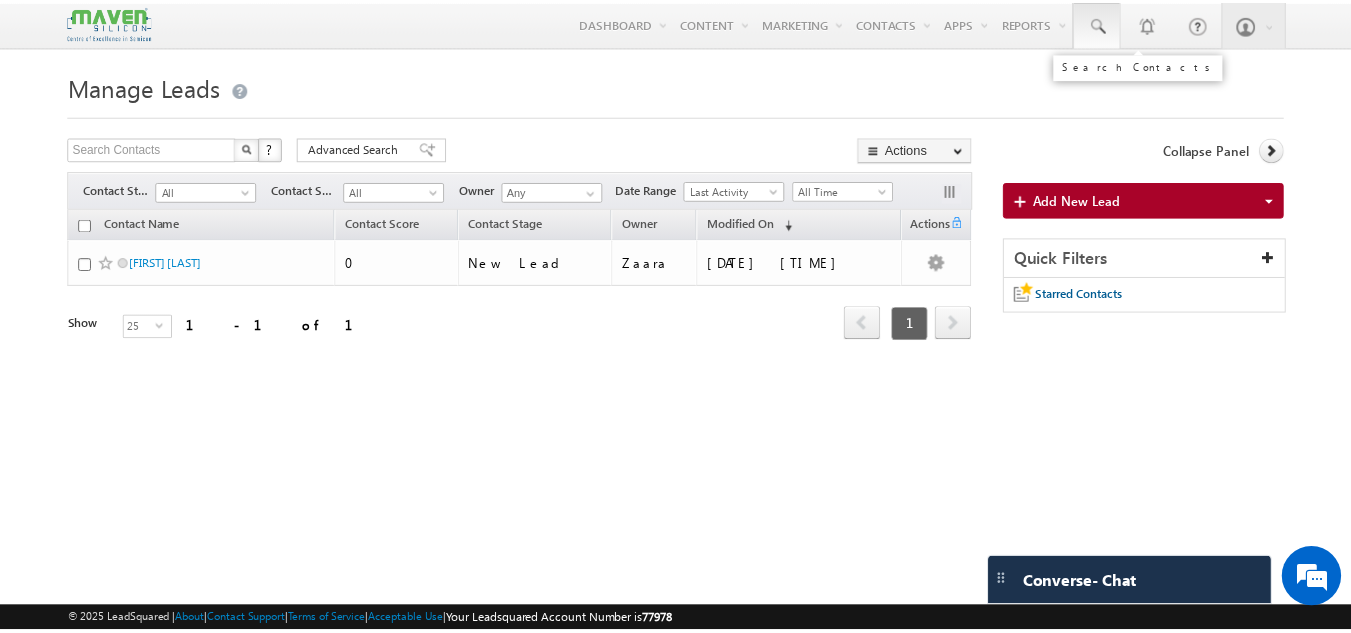 scroll, scrollTop: 0, scrollLeft: 0, axis: both 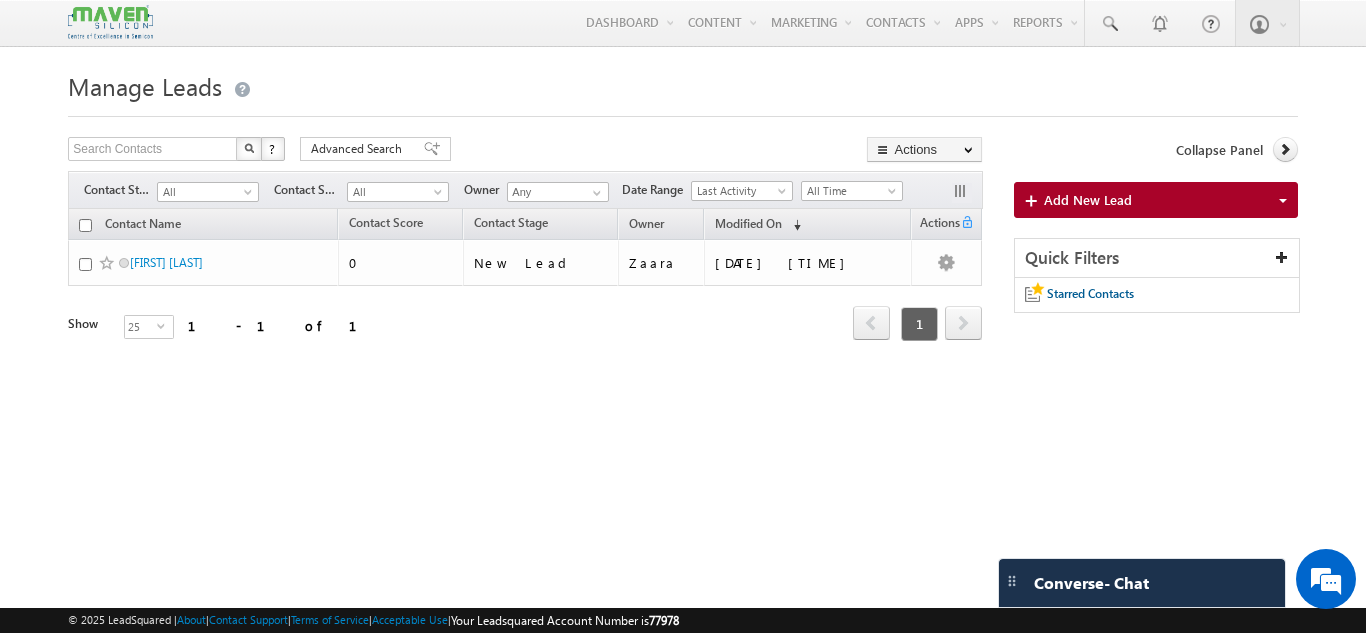 click on "Contact Name
Contact Score
Contact Stage
Owner
0" at bounding box center (525, 290) 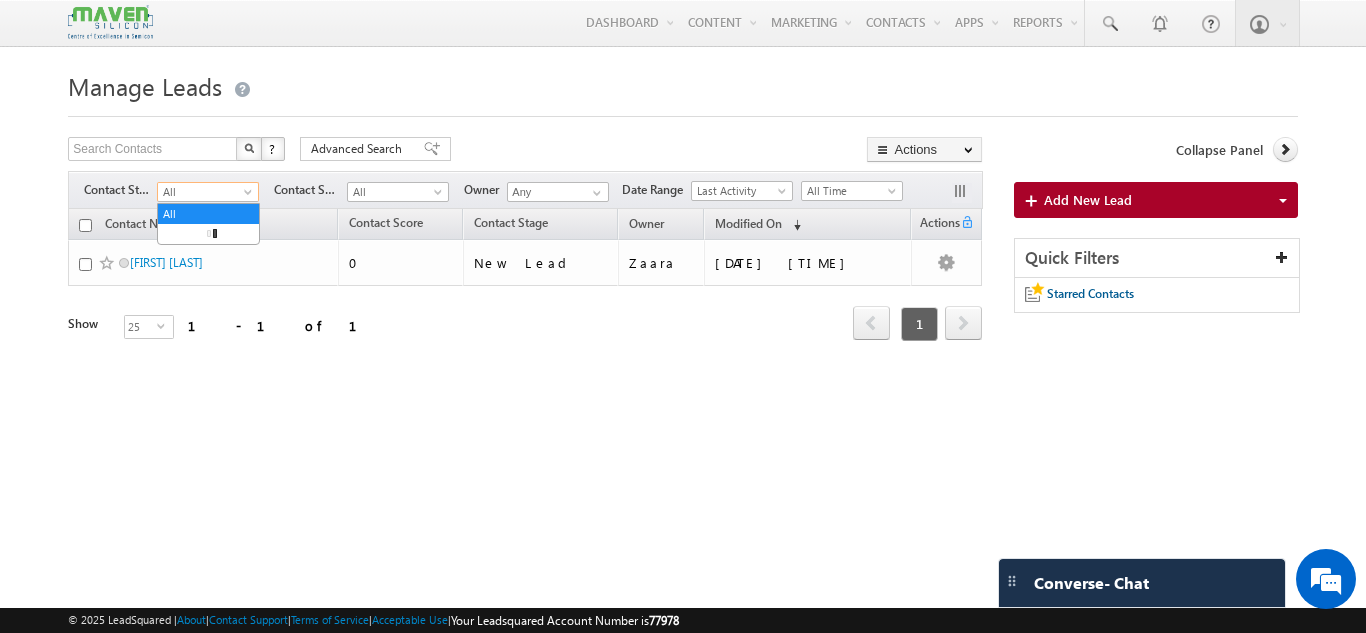 click on "All" at bounding box center (205, 192) 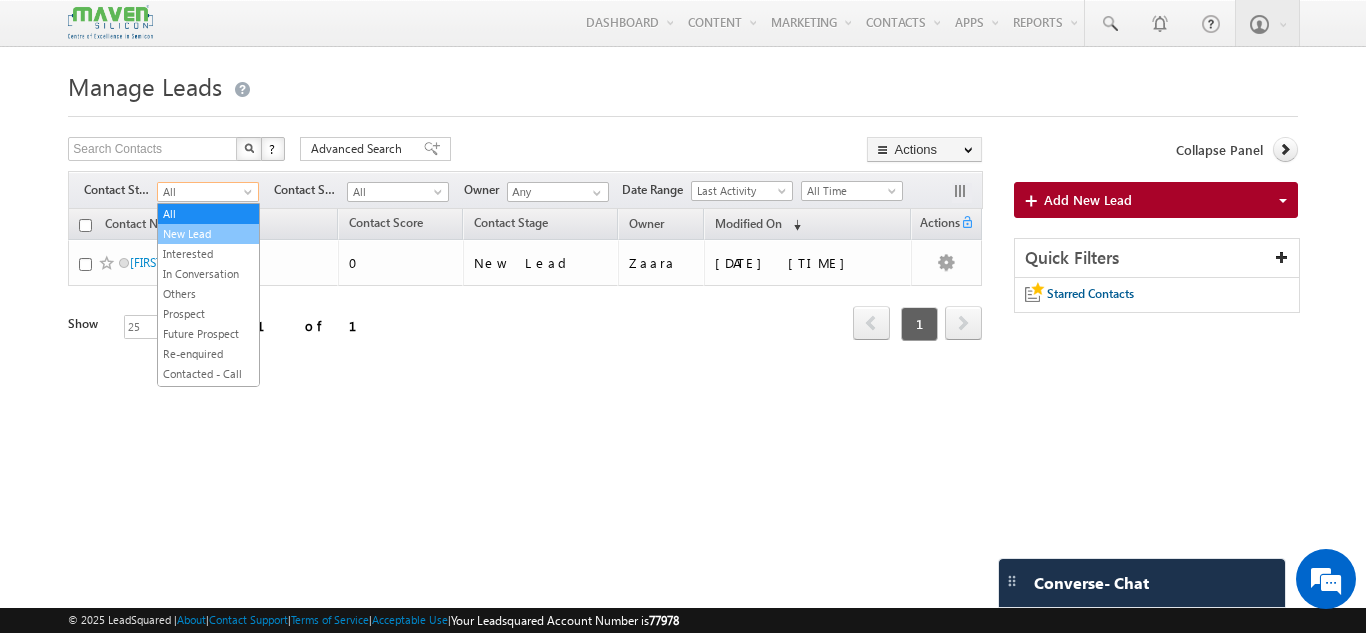 click on "New Lead" at bounding box center [208, 234] 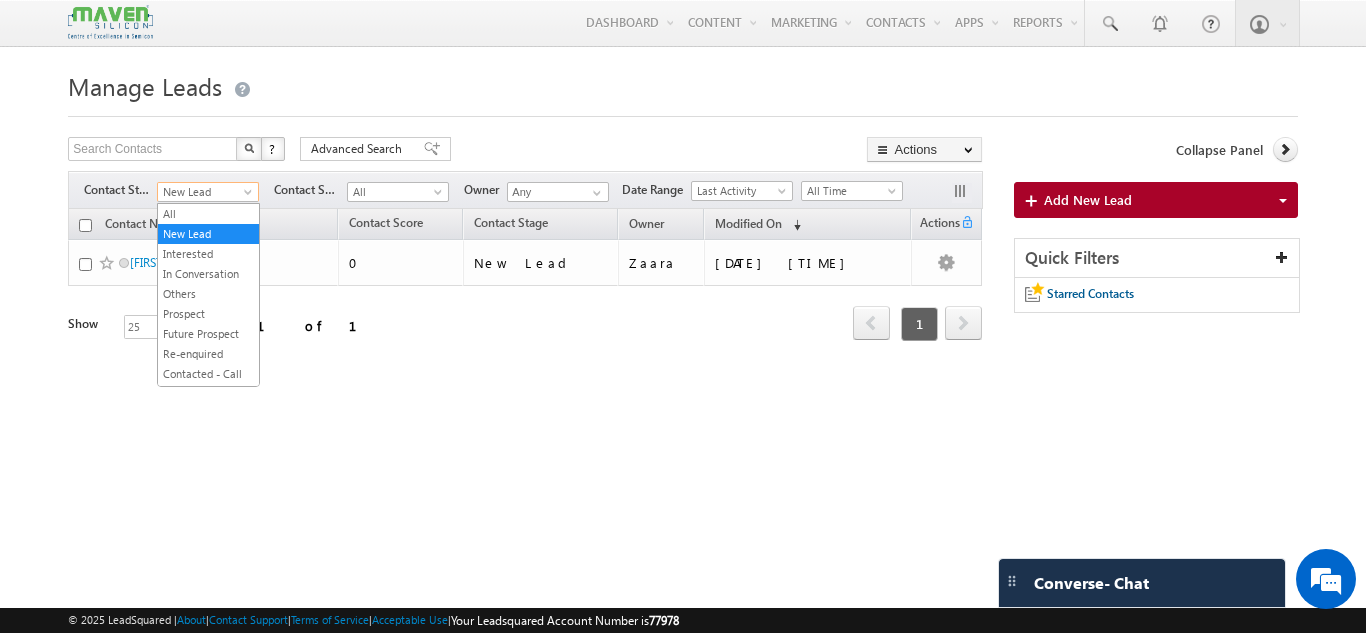 click at bounding box center [250, 196] 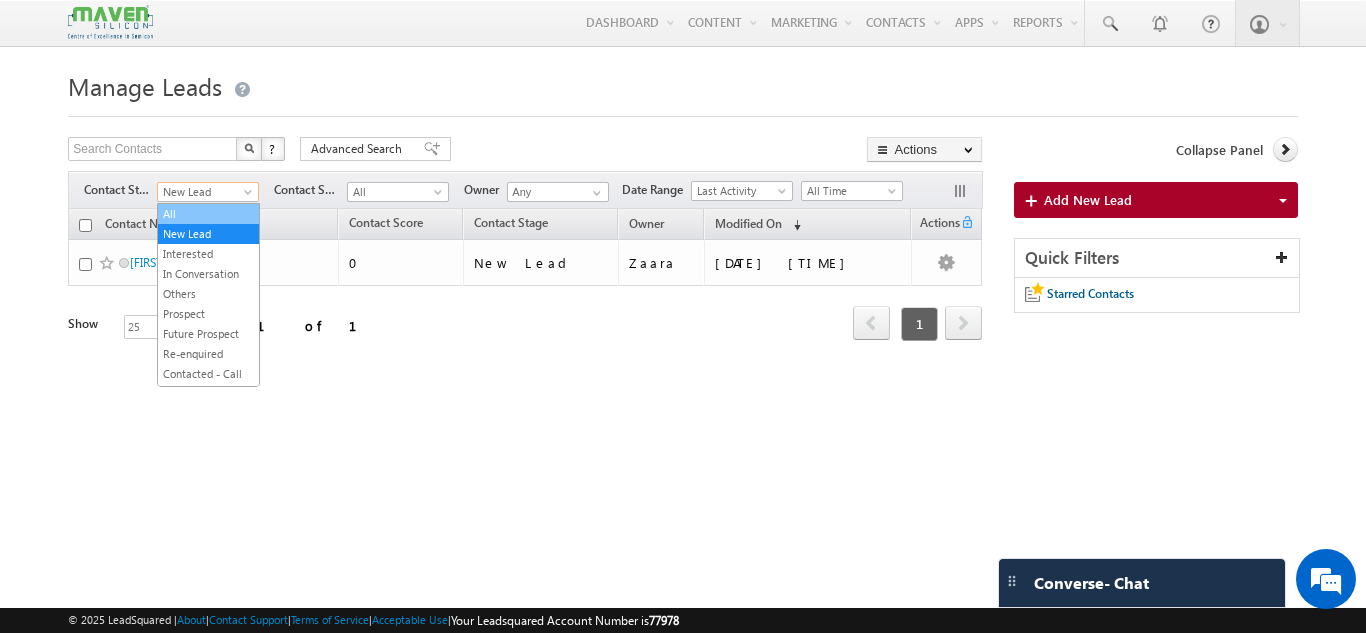 click on "All" at bounding box center [208, 214] 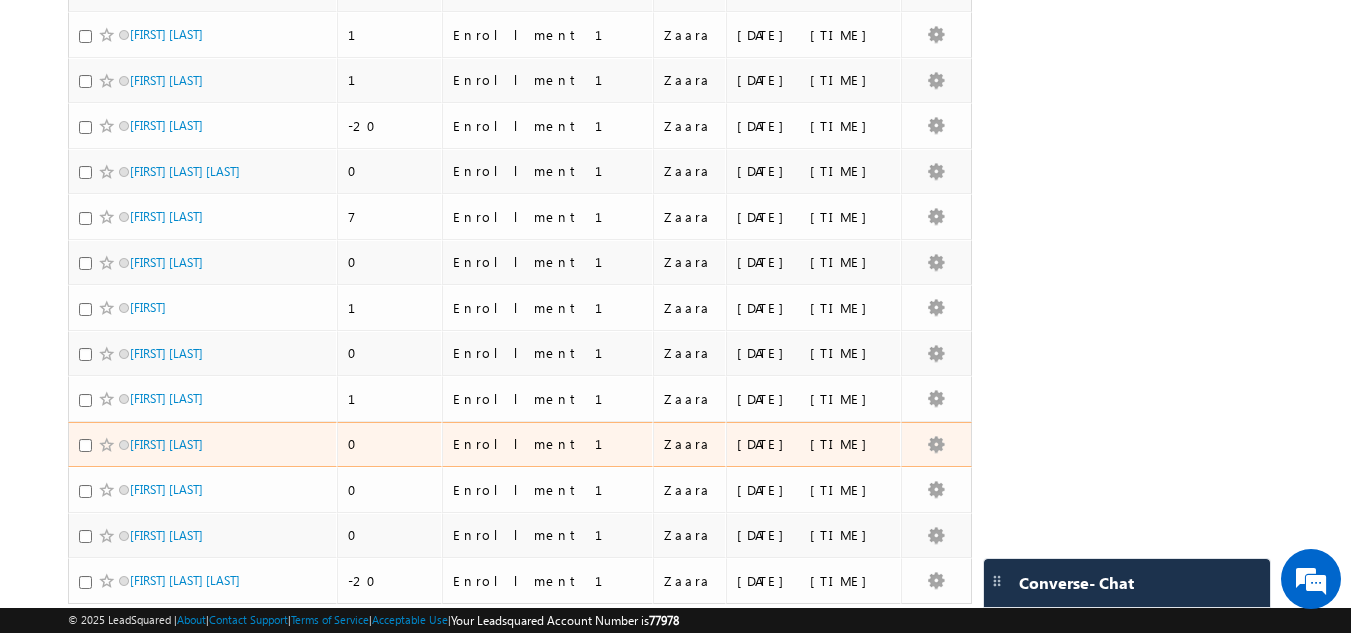 scroll, scrollTop: 0, scrollLeft: 0, axis: both 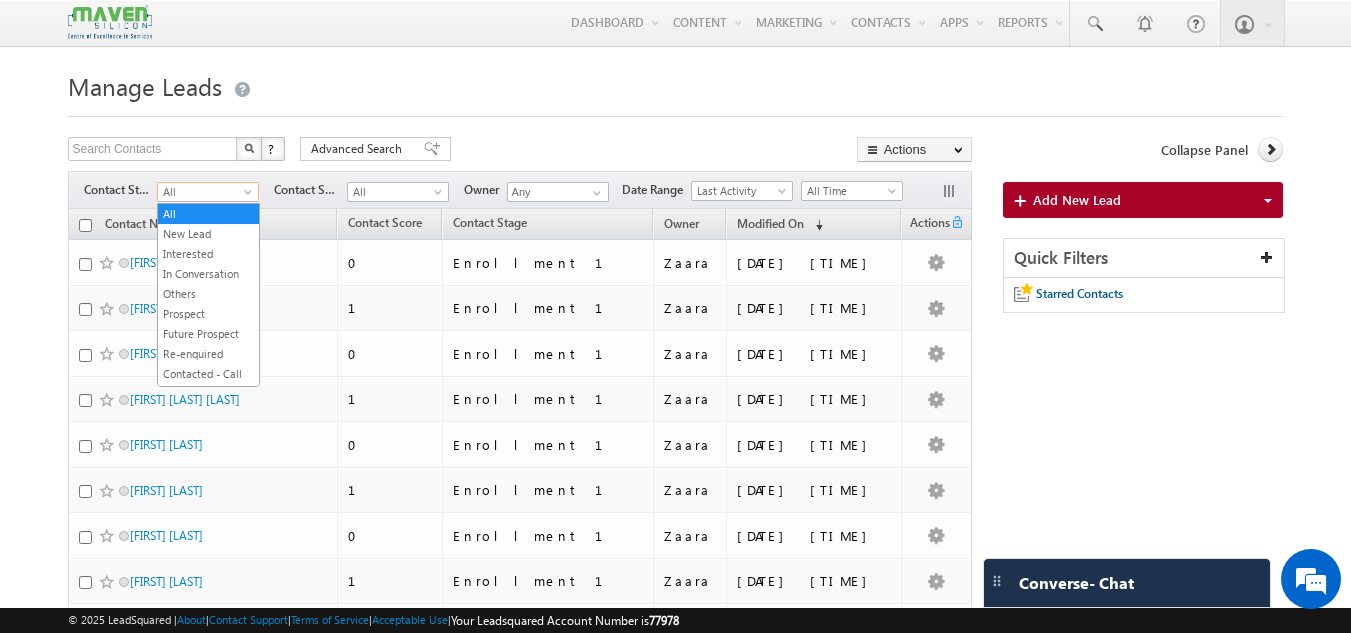 click on "All" at bounding box center (205, 192) 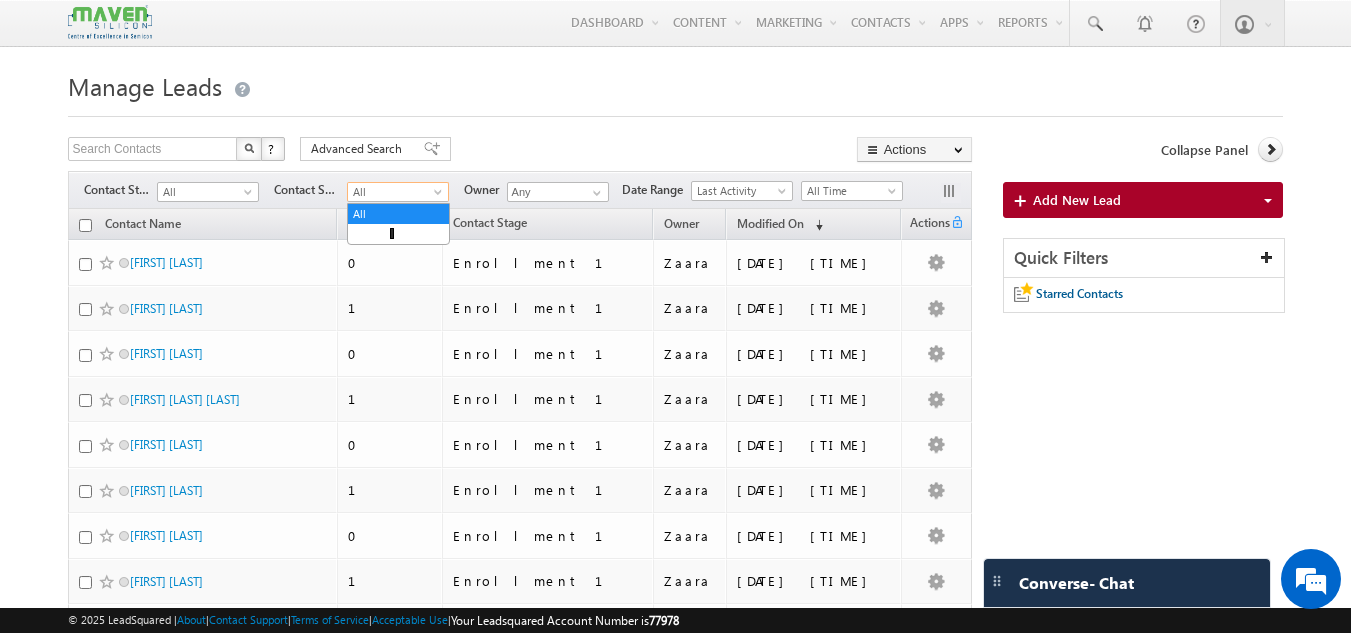 click on "All" at bounding box center [395, 192] 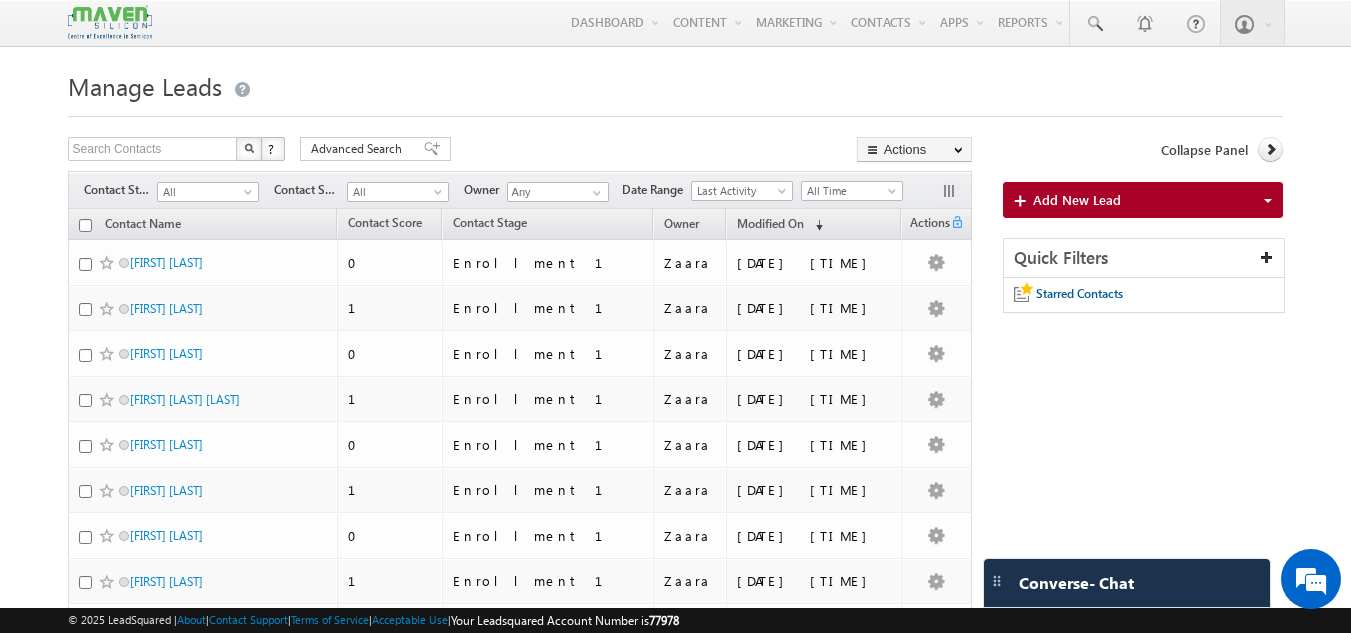 click at bounding box center (676, 110) 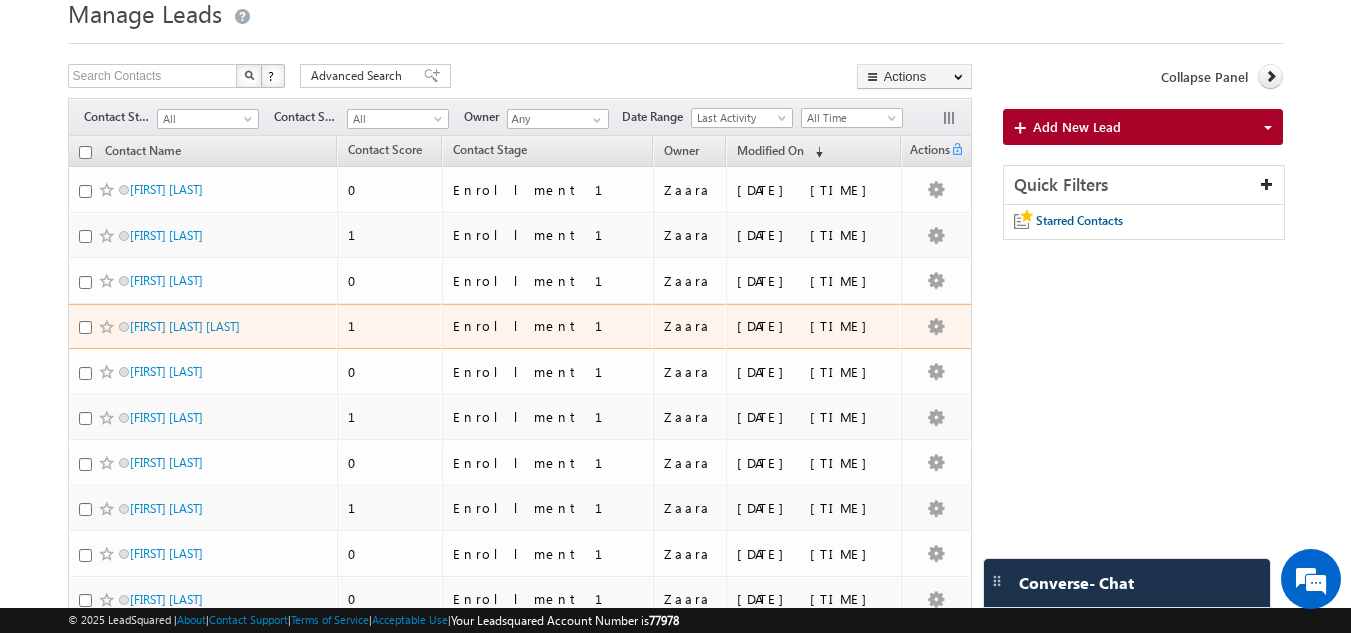 scroll, scrollTop: 74, scrollLeft: 0, axis: vertical 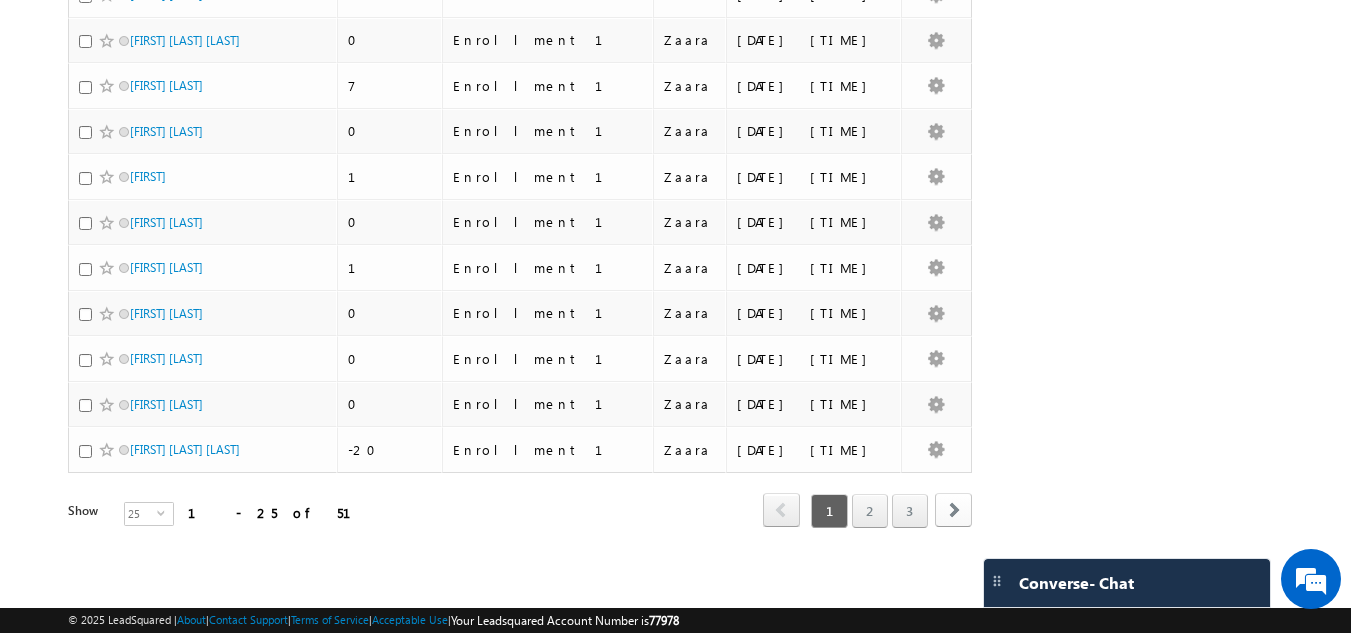 click on "next" at bounding box center [953, 510] 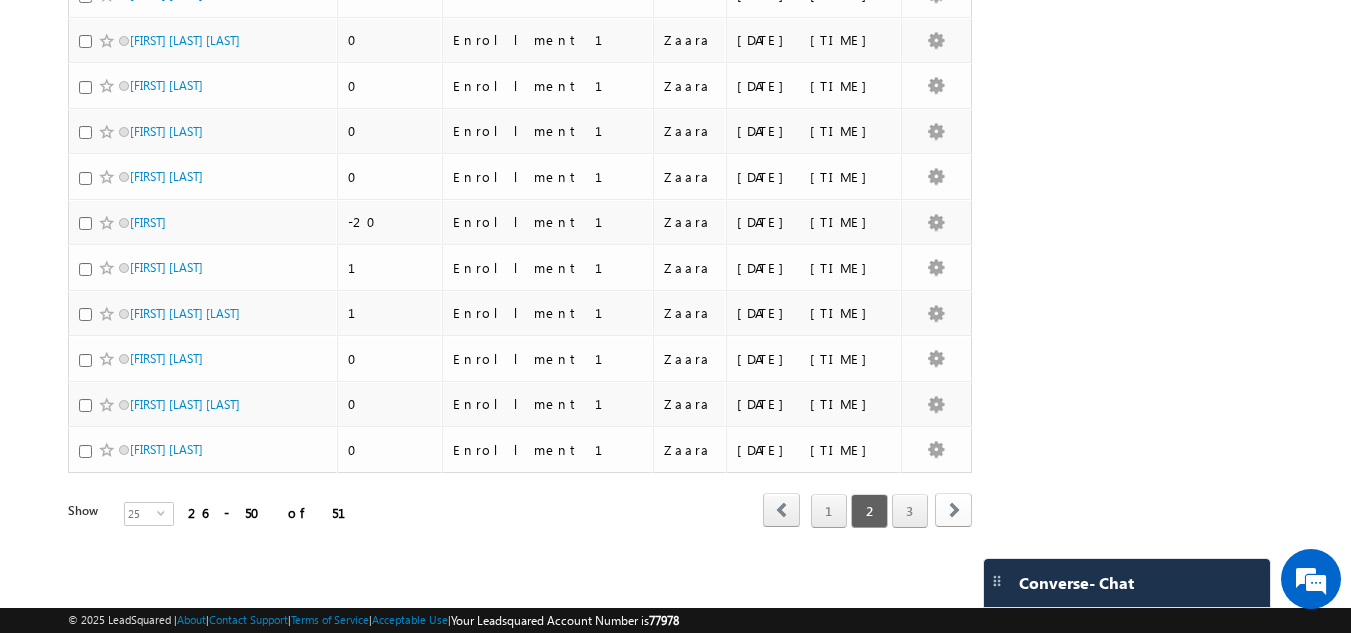 click on "next" at bounding box center (953, 510) 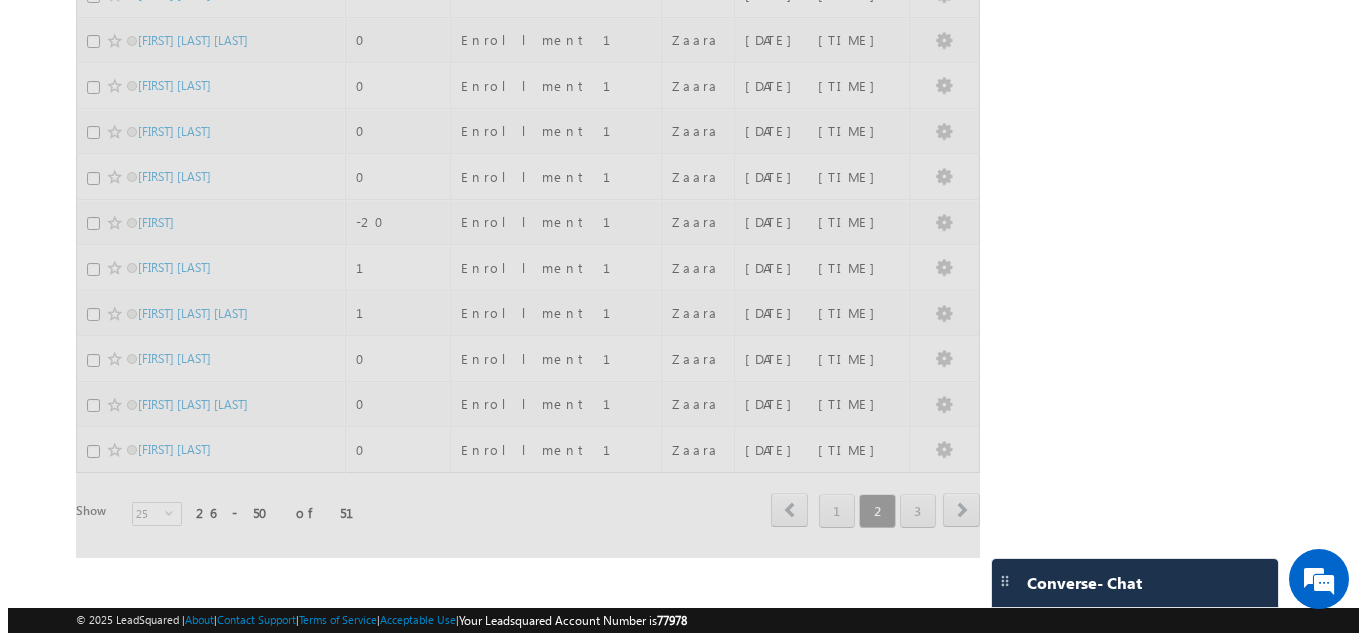 scroll, scrollTop: 0, scrollLeft: 0, axis: both 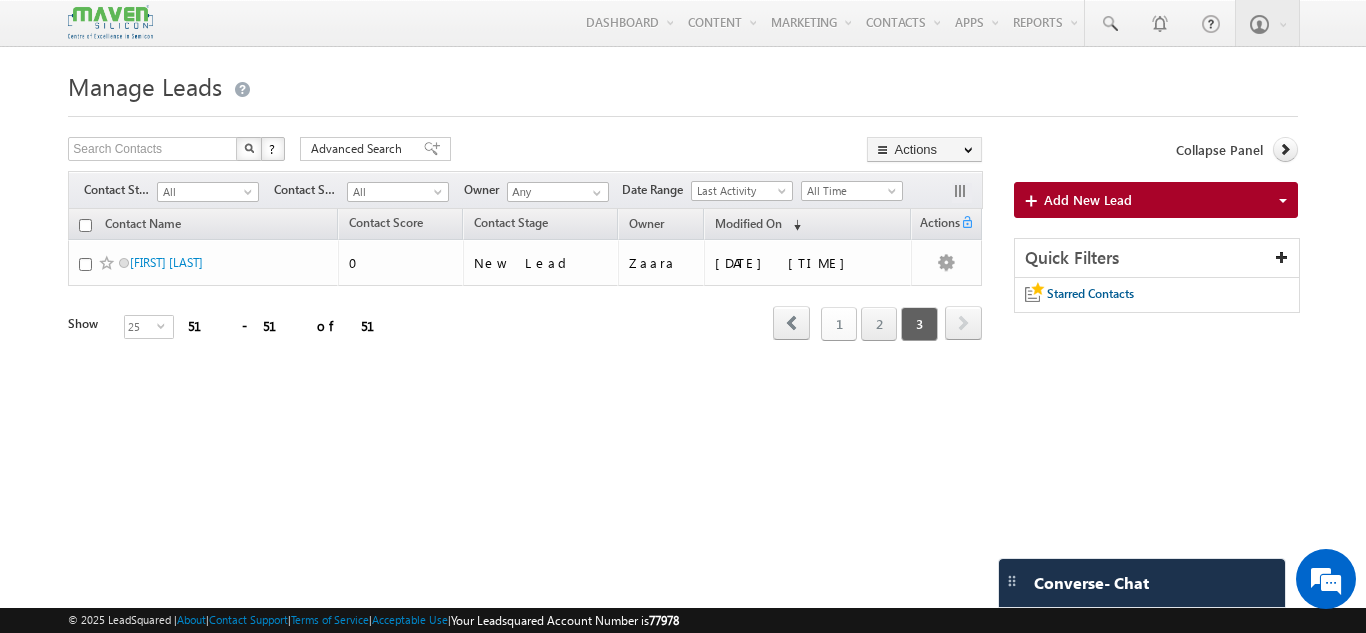 click on "1" at bounding box center (839, 324) 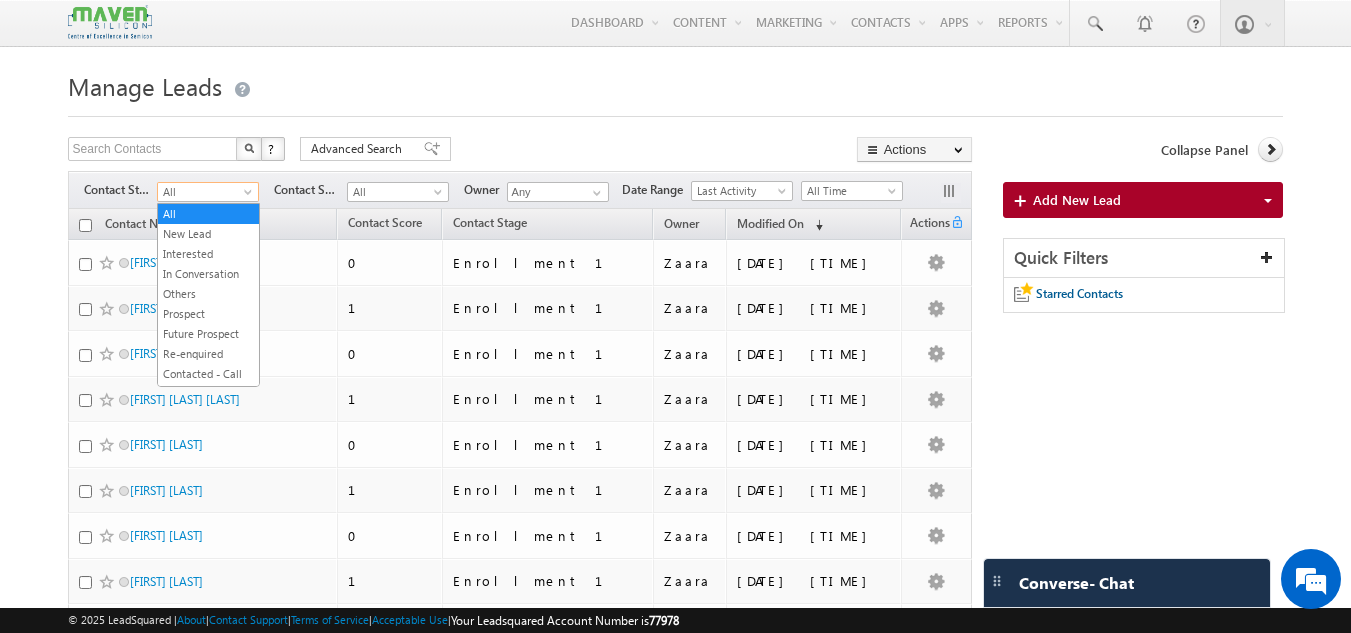 click on "All" at bounding box center [205, 192] 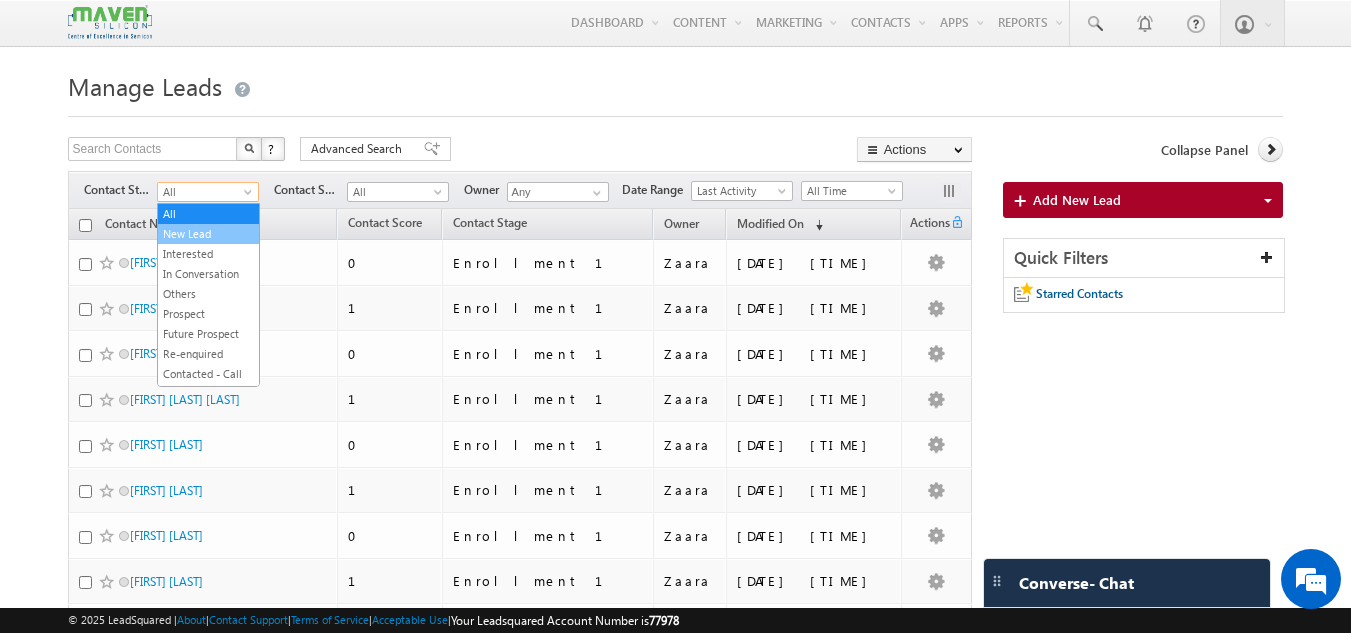 click on "New Lead" at bounding box center [208, 234] 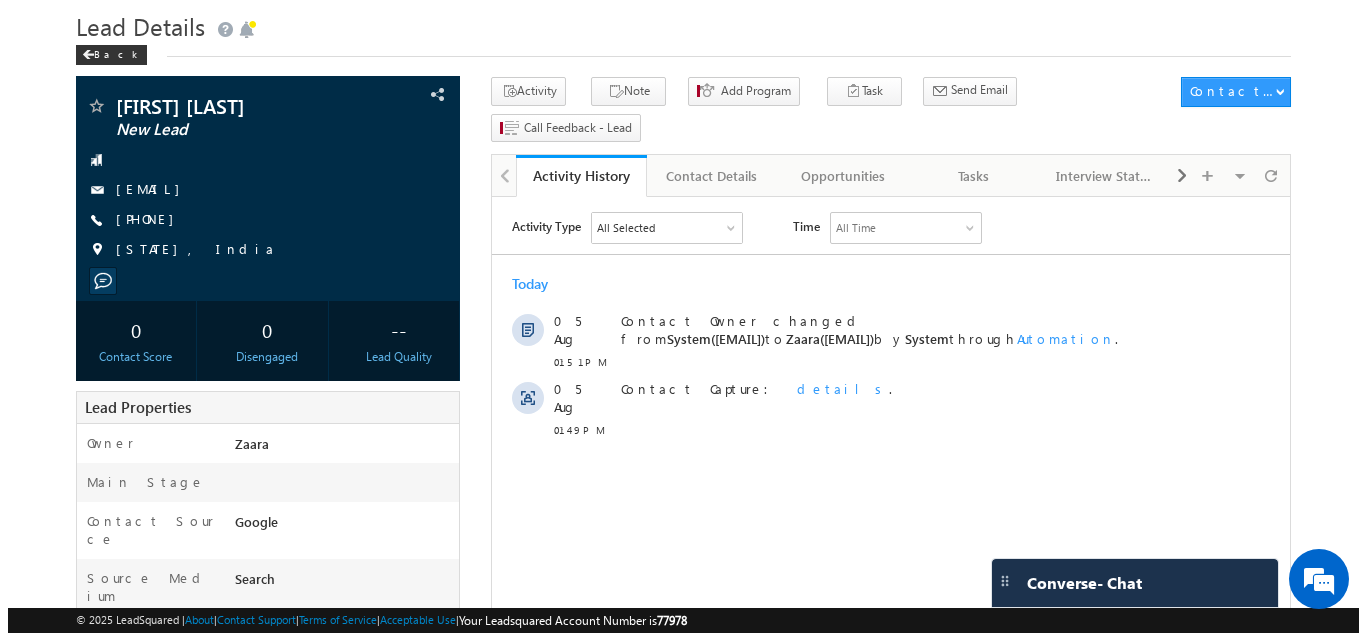 scroll, scrollTop: 63, scrollLeft: 0, axis: vertical 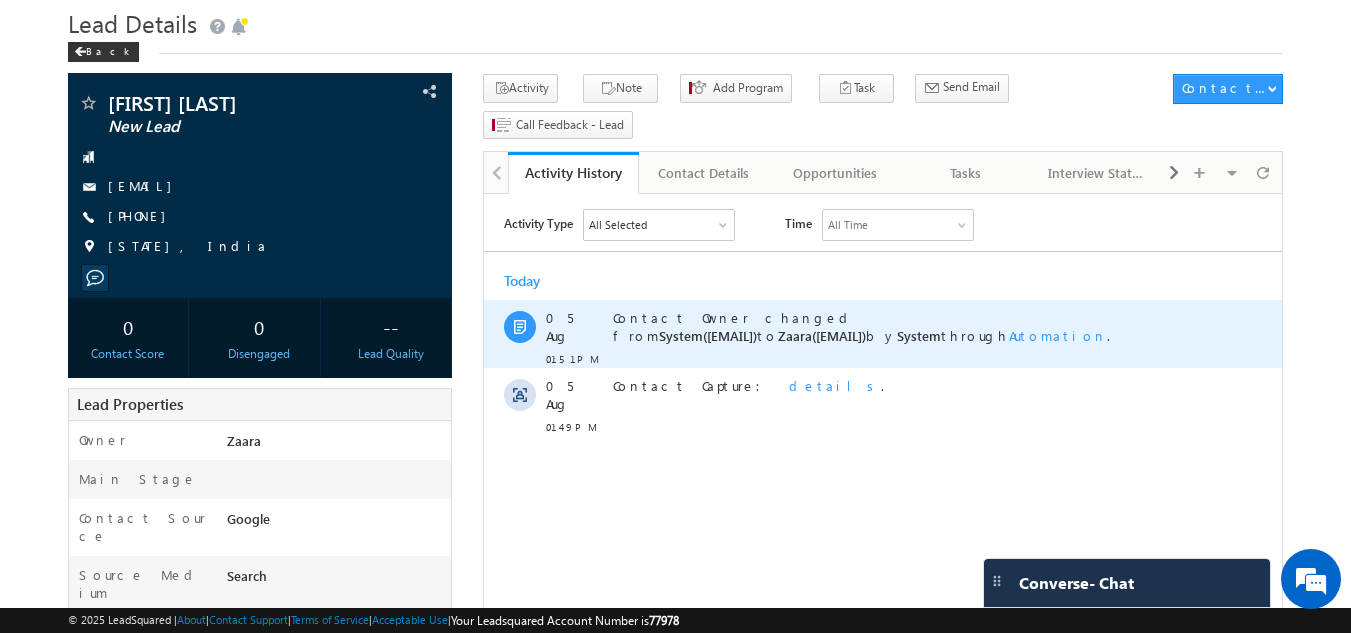 click on "Automation" at bounding box center (1058, 335) 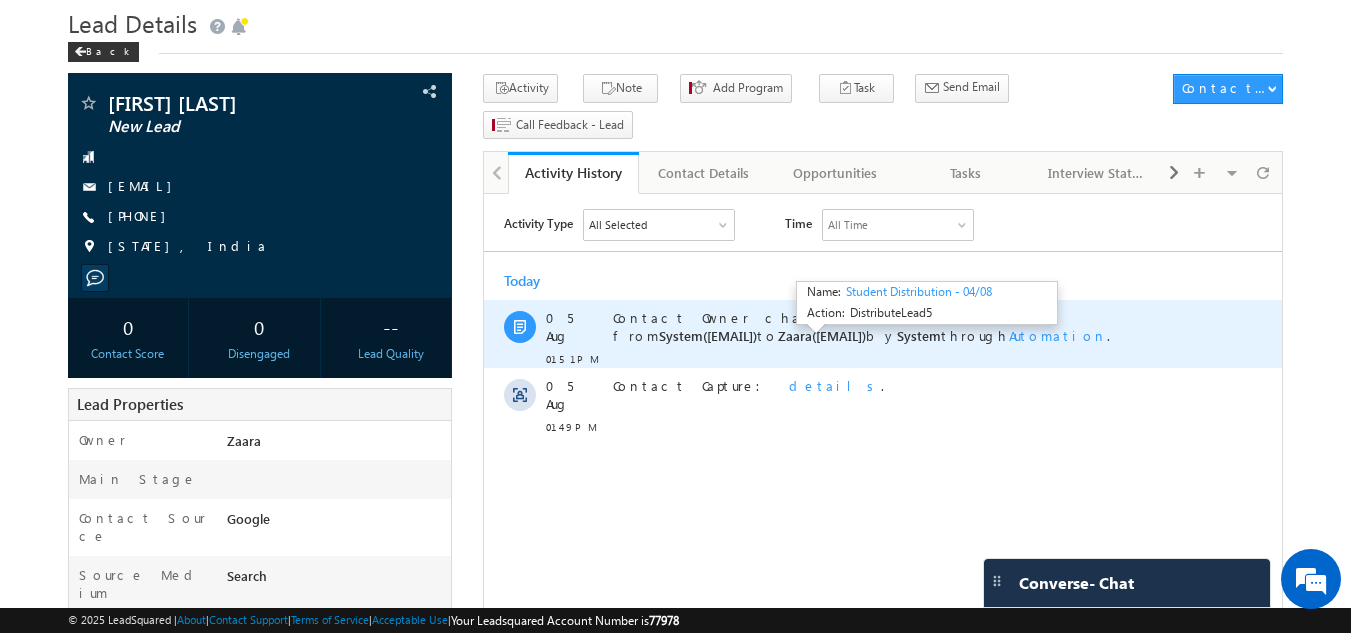 click on "Automation" at bounding box center (1058, 335) 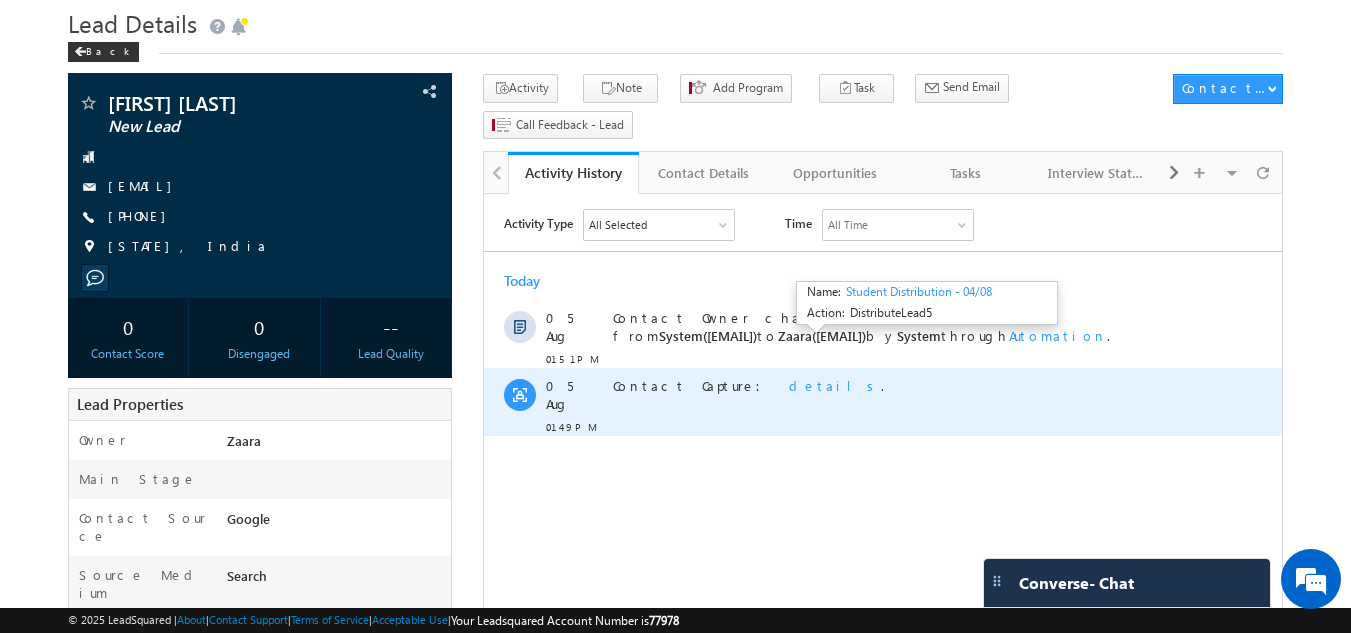 click on "details" at bounding box center [835, 385] 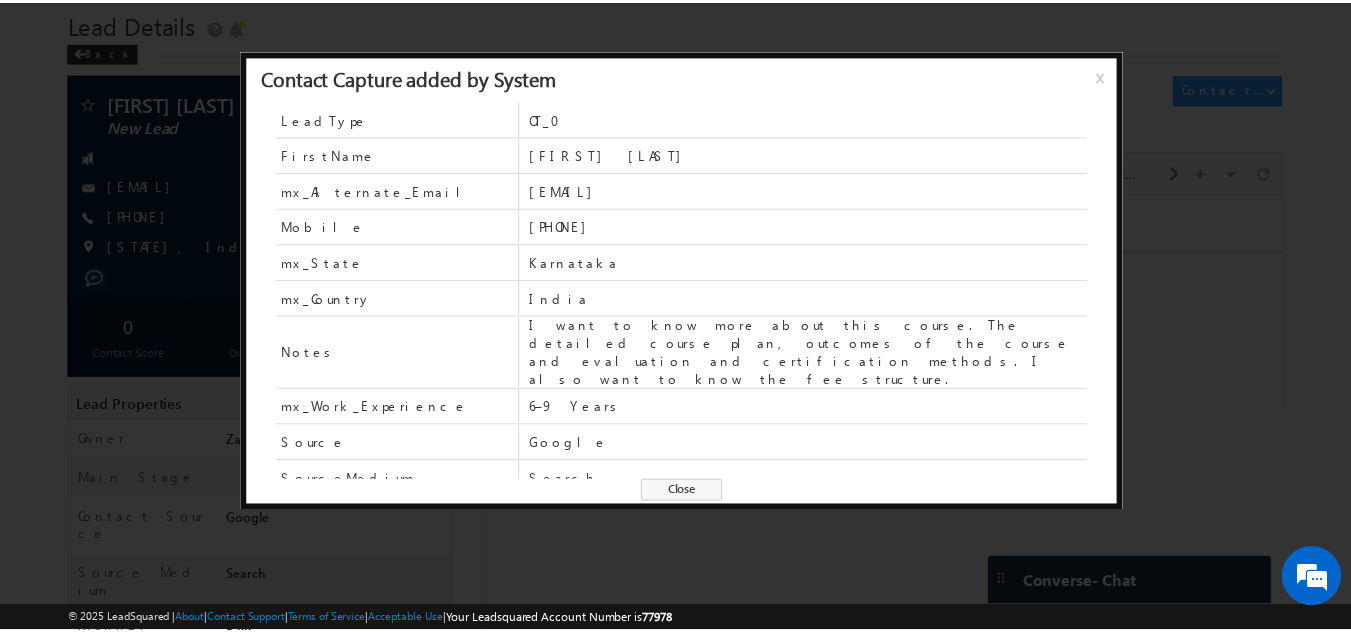 scroll, scrollTop: 88, scrollLeft: 0, axis: vertical 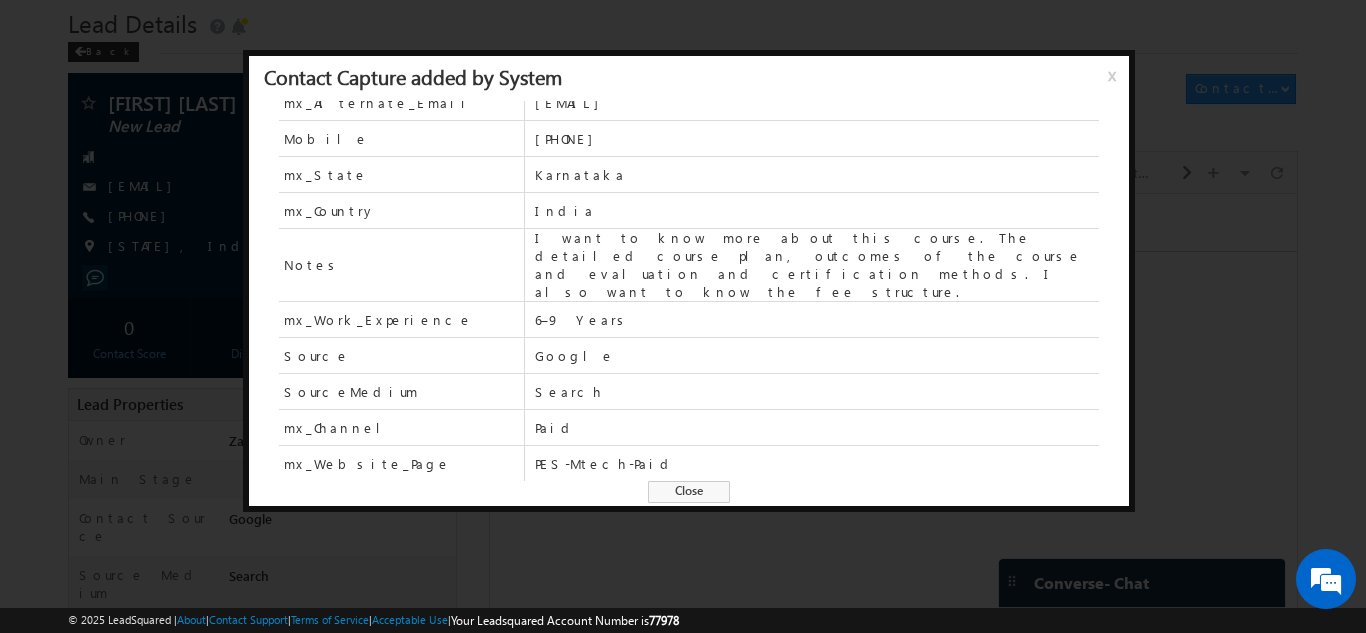 click on "Close" at bounding box center (689, 492) 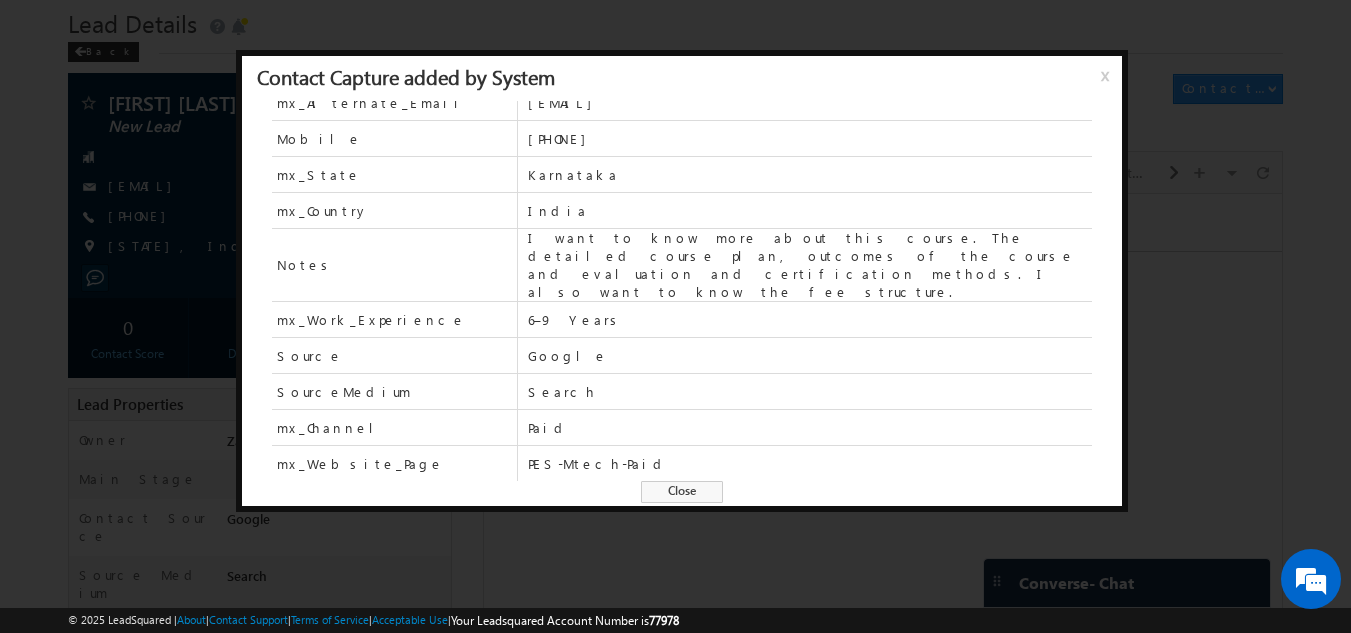scroll, scrollTop: 0, scrollLeft: 0, axis: both 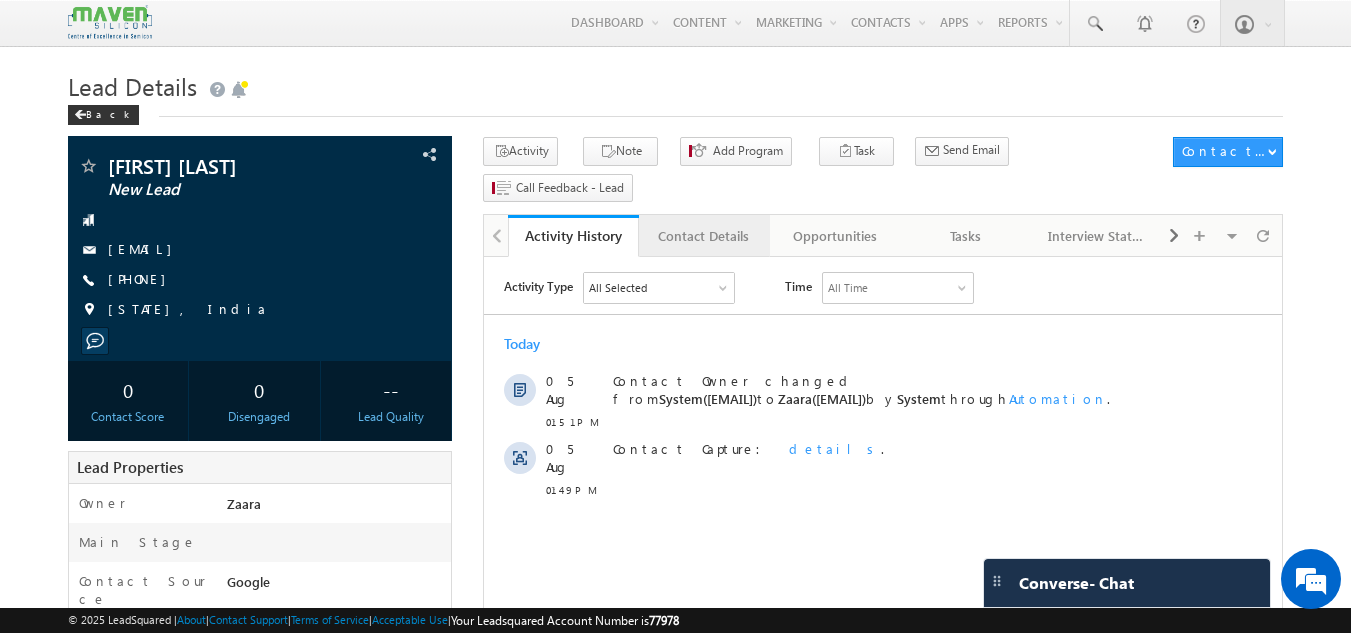 click on "Contact Details" at bounding box center [703, 236] 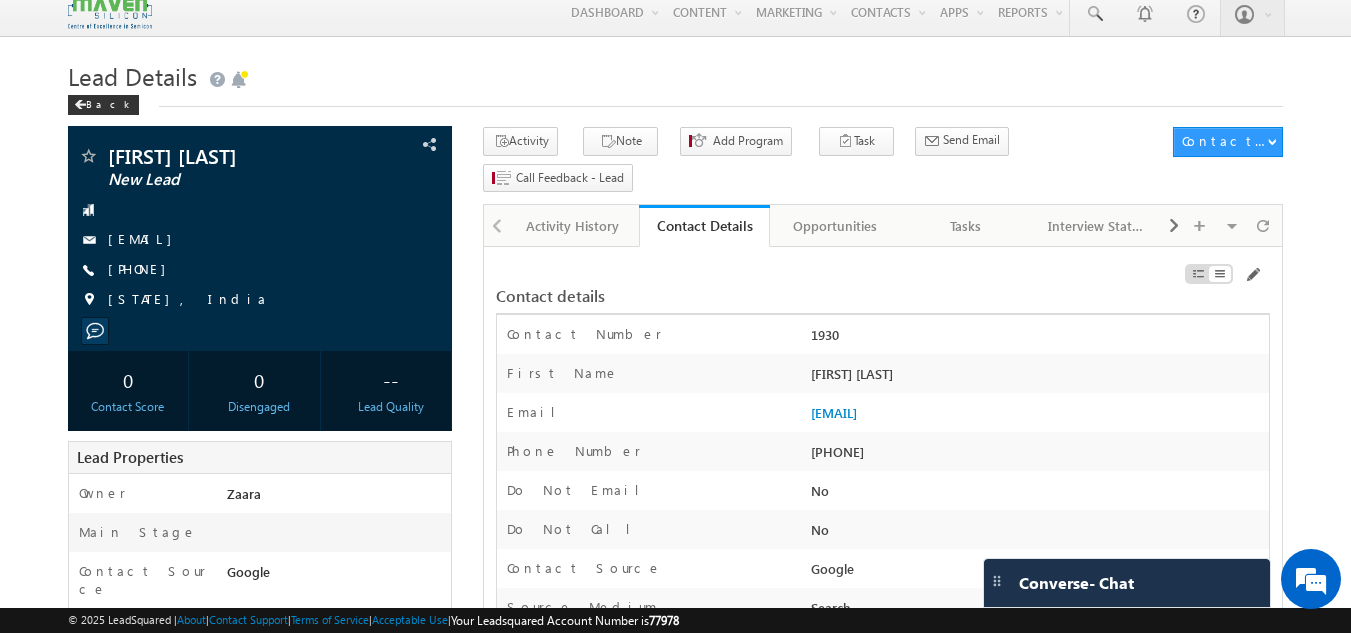 scroll, scrollTop: 0, scrollLeft: 0, axis: both 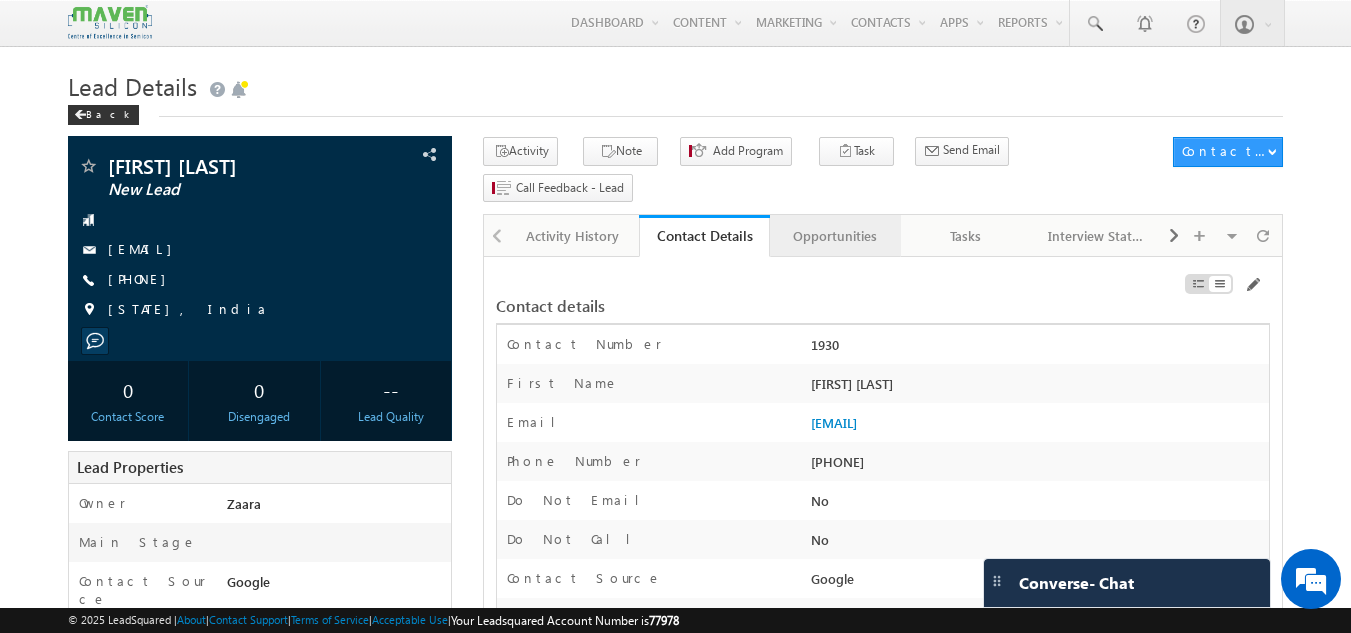 click on "Opportunities" at bounding box center [834, 236] 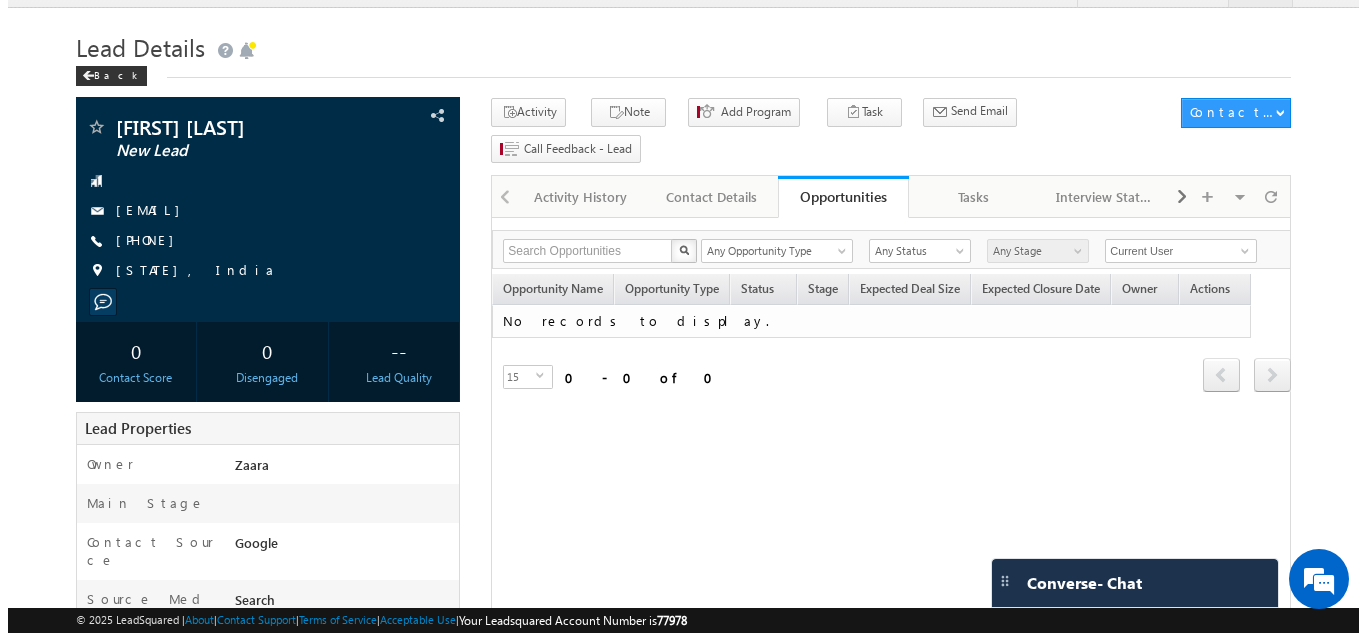 scroll, scrollTop: 40, scrollLeft: 0, axis: vertical 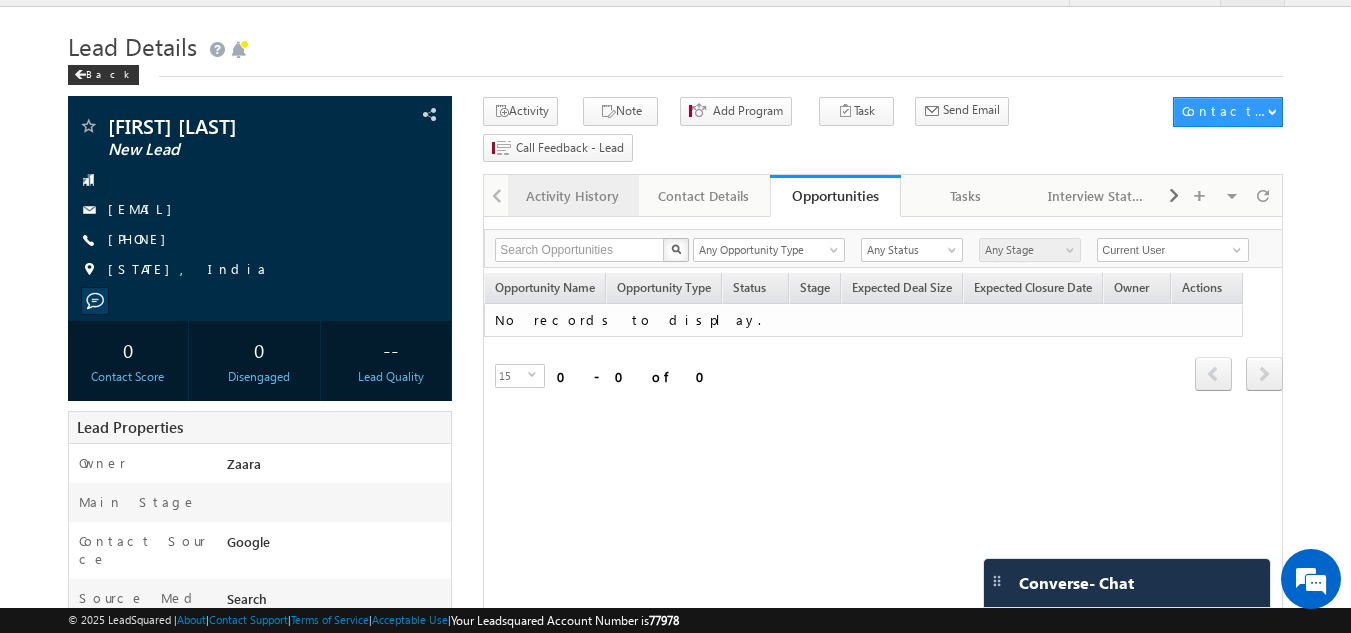 click on "Activity History" at bounding box center [572, 196] 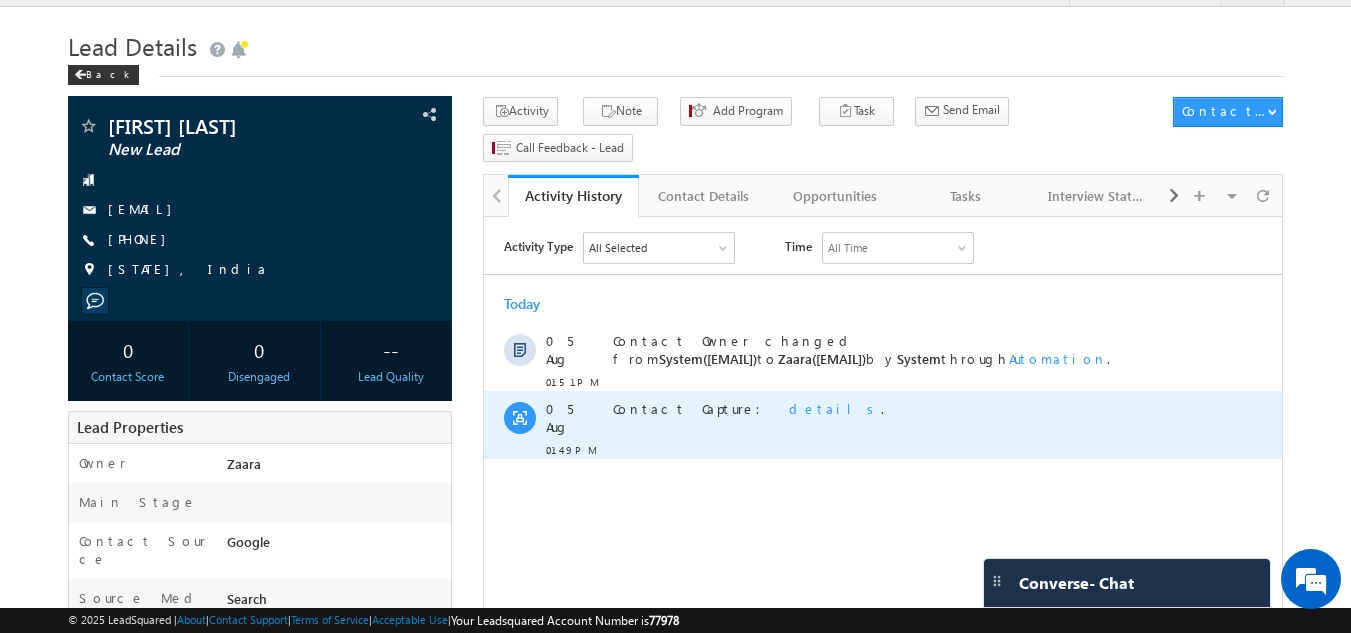 click on "details" at bounding box center [835, 408] 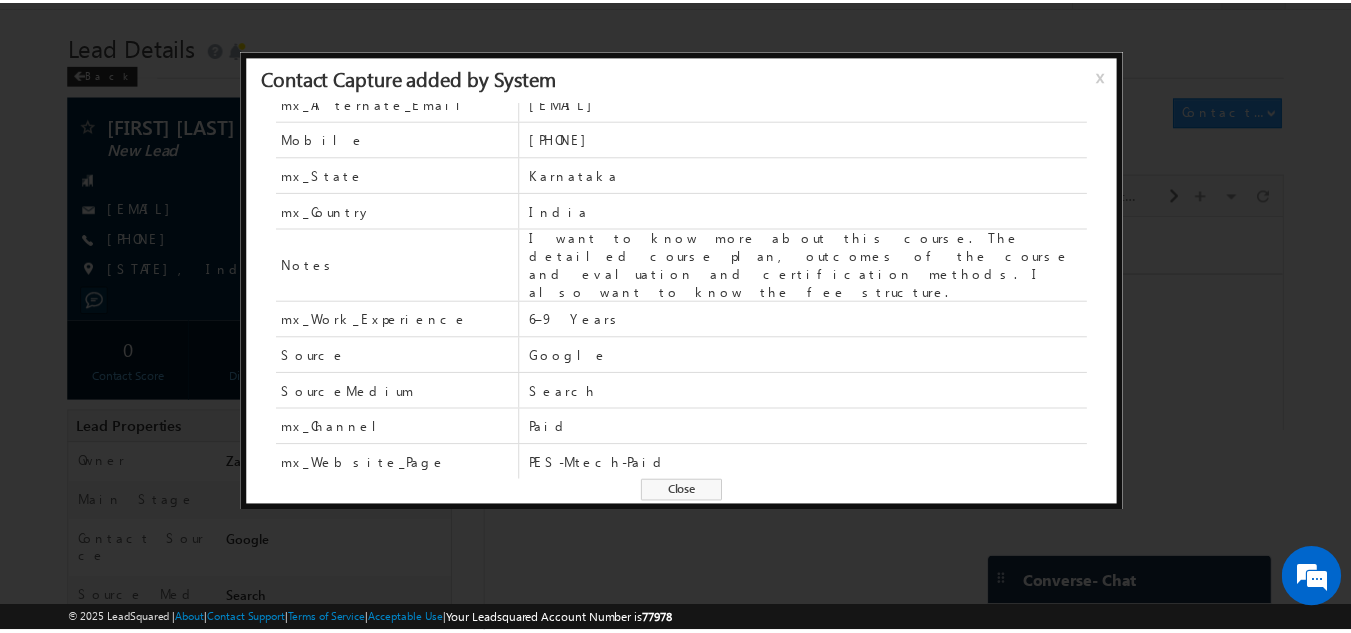 scroll, scrollTop: 0, scrollLeft: 0, axis: both 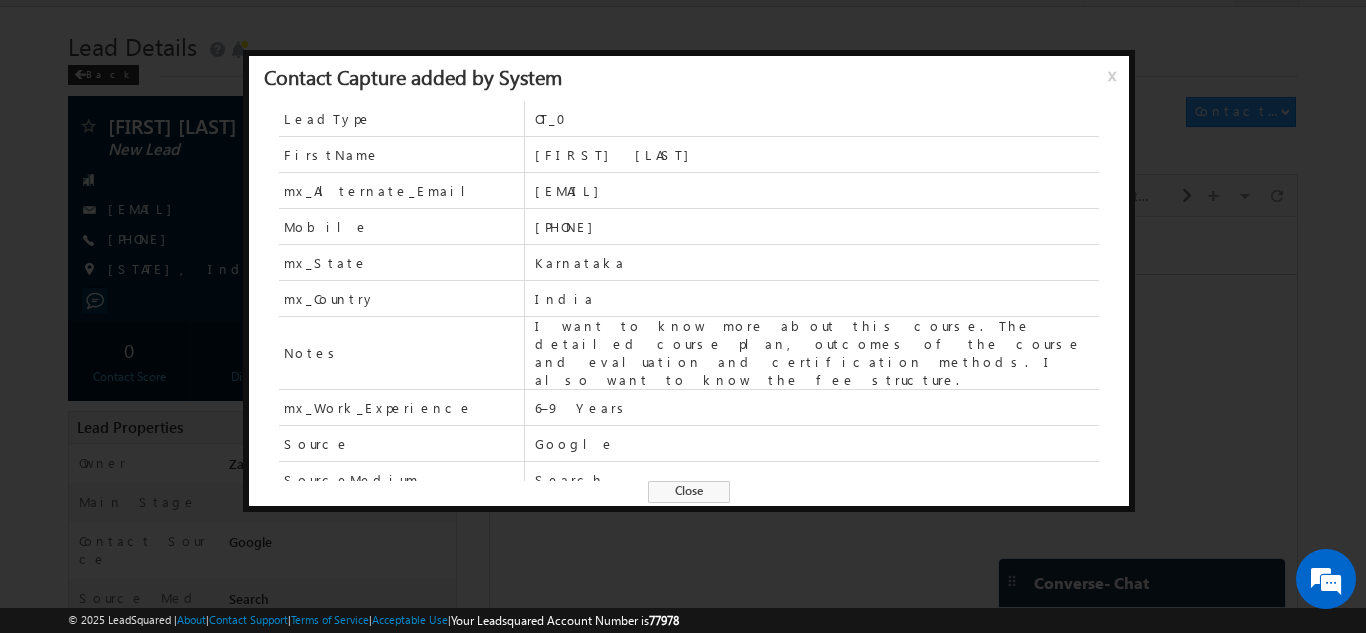 click on "x" at bounding box center (1116, 83) 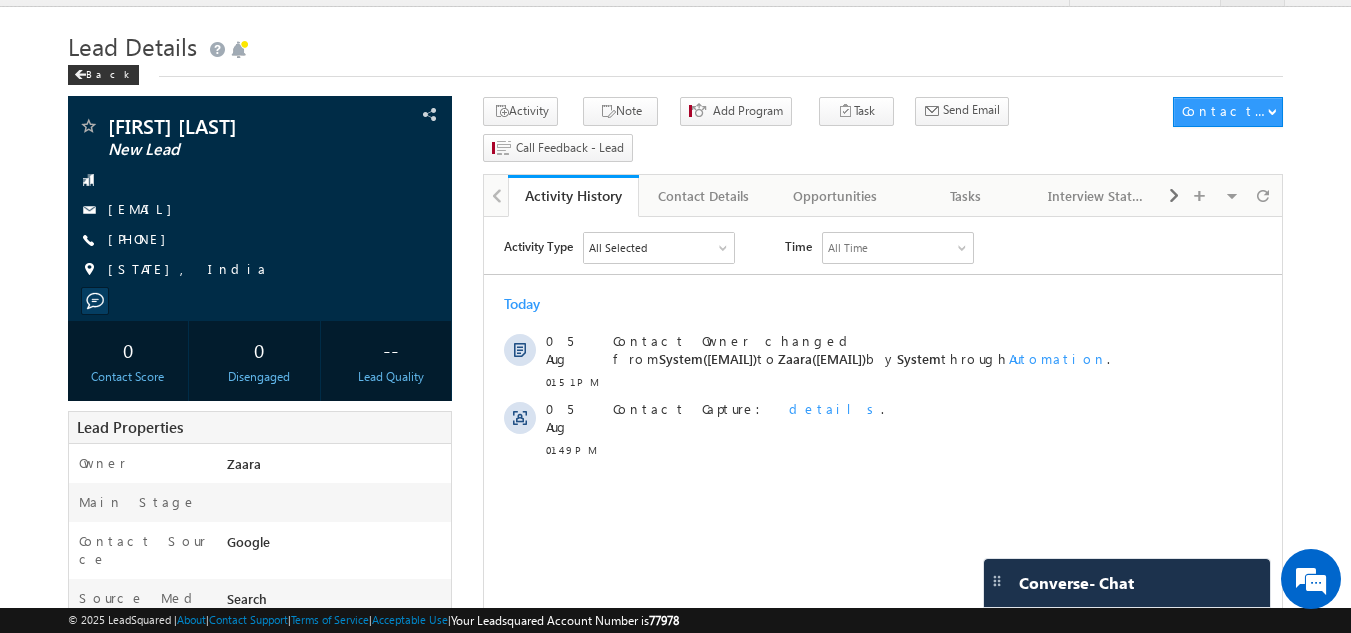 click on "[FIRST] [LAST]
New Lead
--" at bounding box center (676, 827) 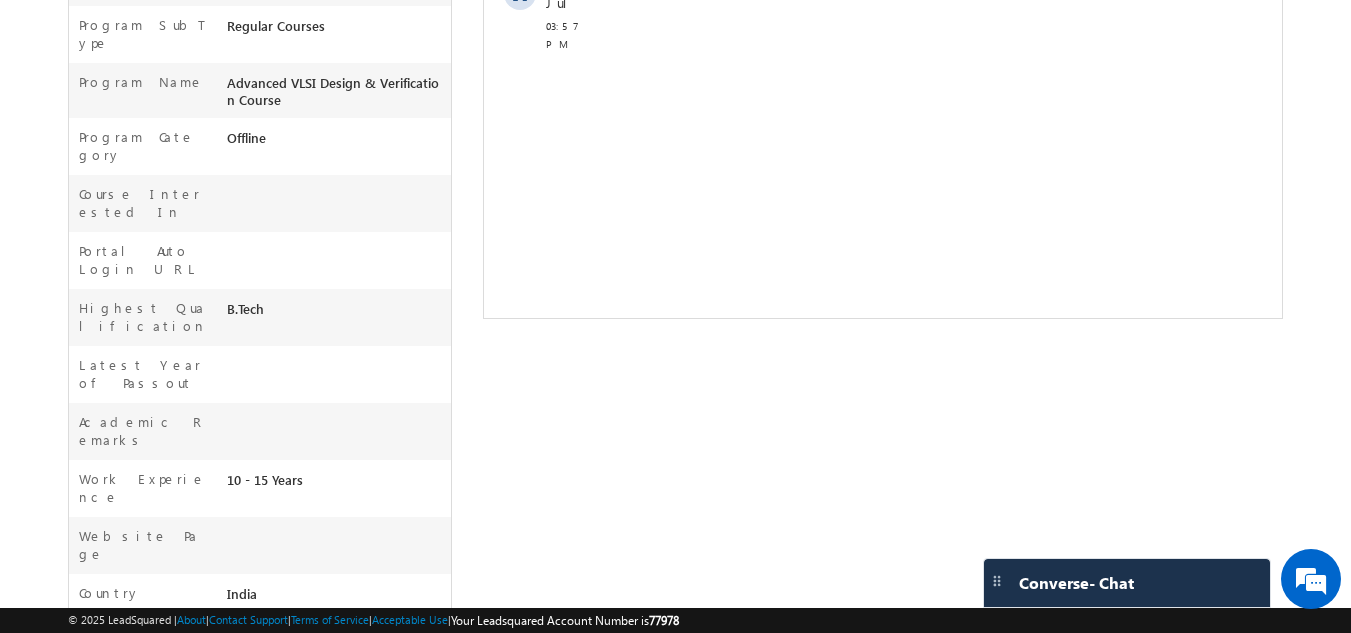 scroll, scrollTop: 0, scrollLeft: 0, axis: both 